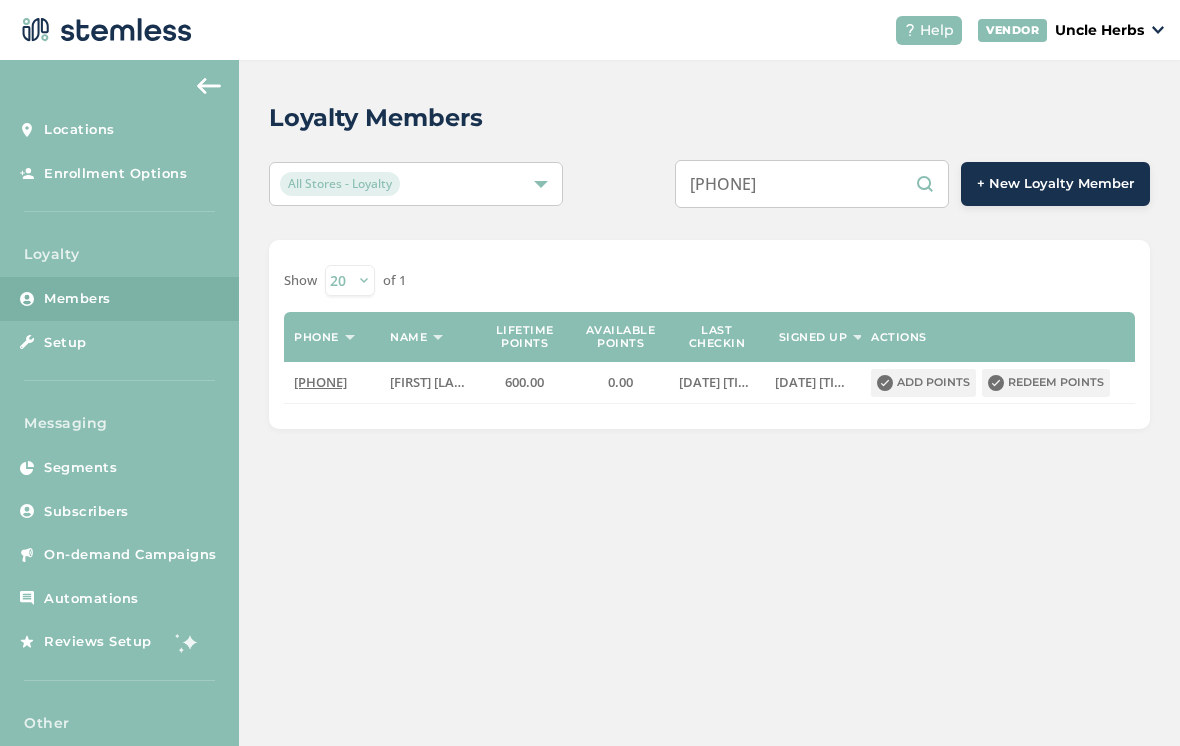 scroll, scrollTop: 0, scrollLeft: 0, axis: both 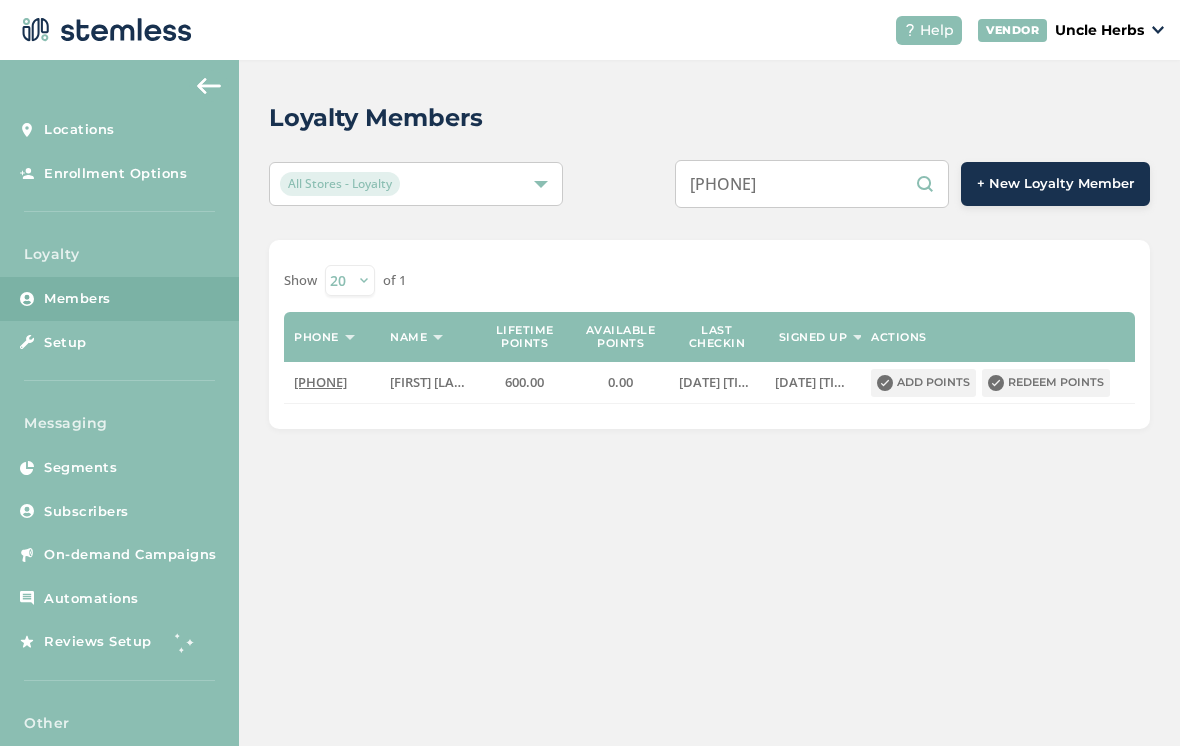 click on "[PHONE]" at bounding box center (812, 184) 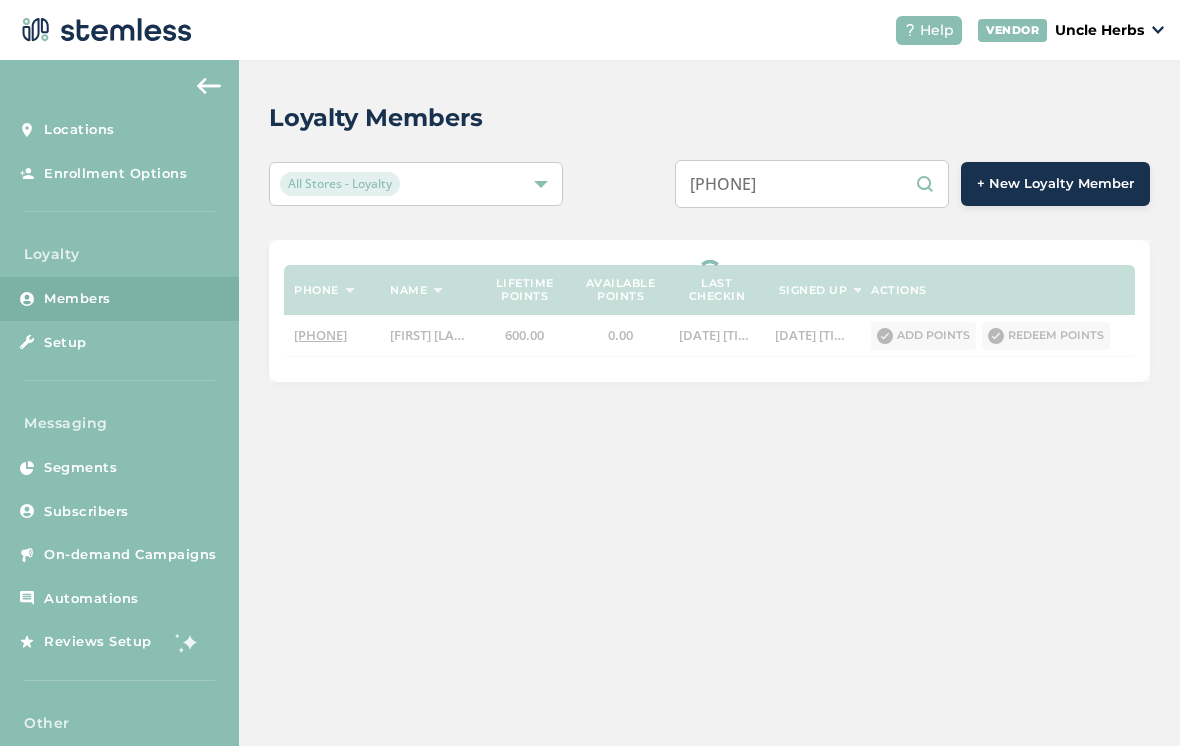 click on "[PHONE]" at bounding box center (812, 184) 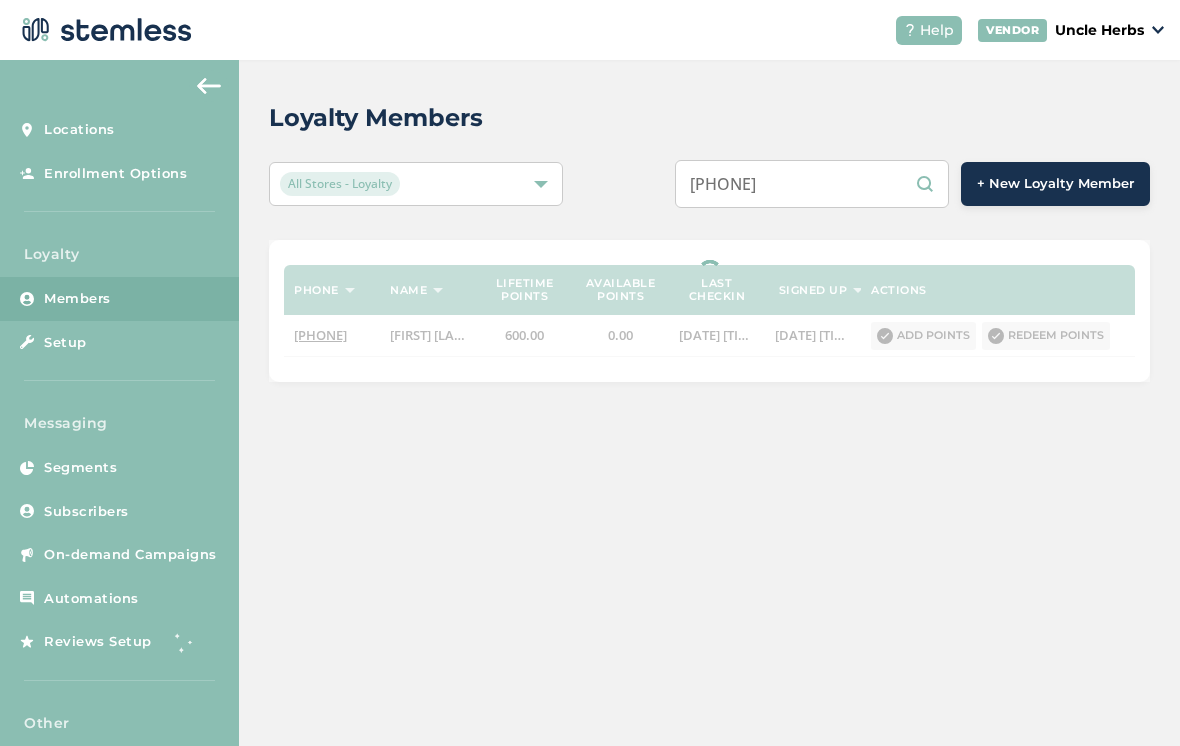 click on "[PHONE]" at bounding box center [812, 184] 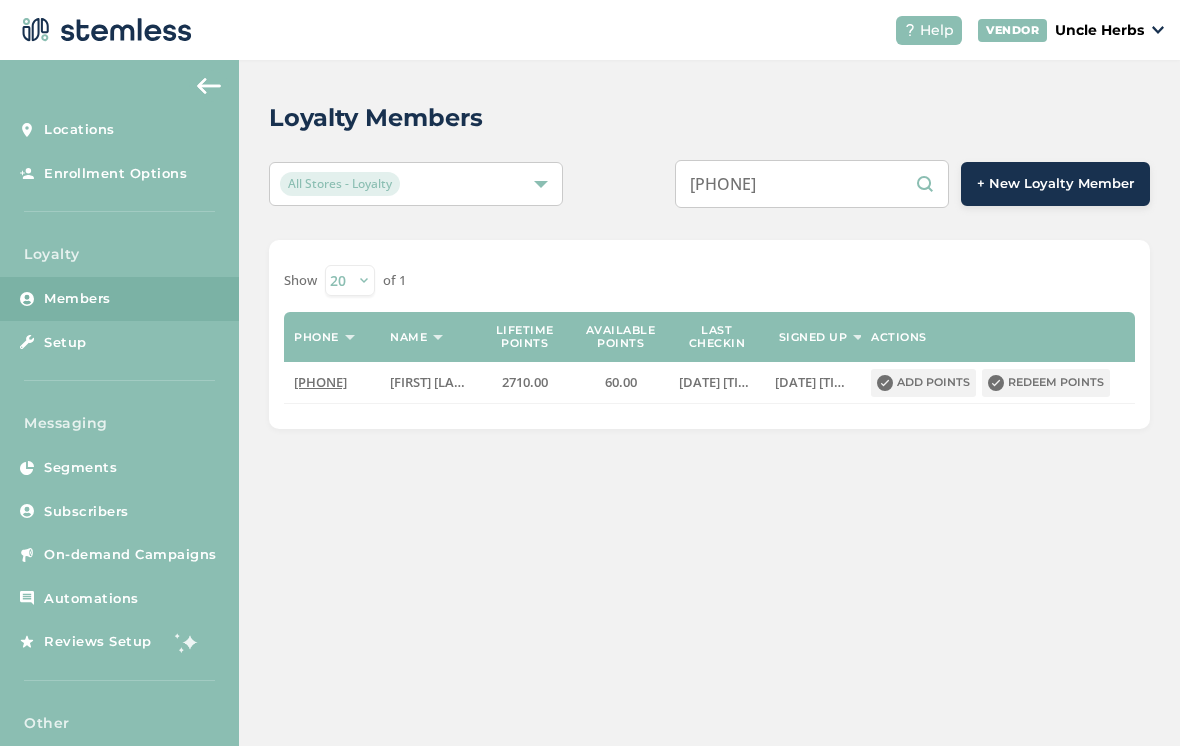 click on "[PHONE]" at bounding box center [812, 184] 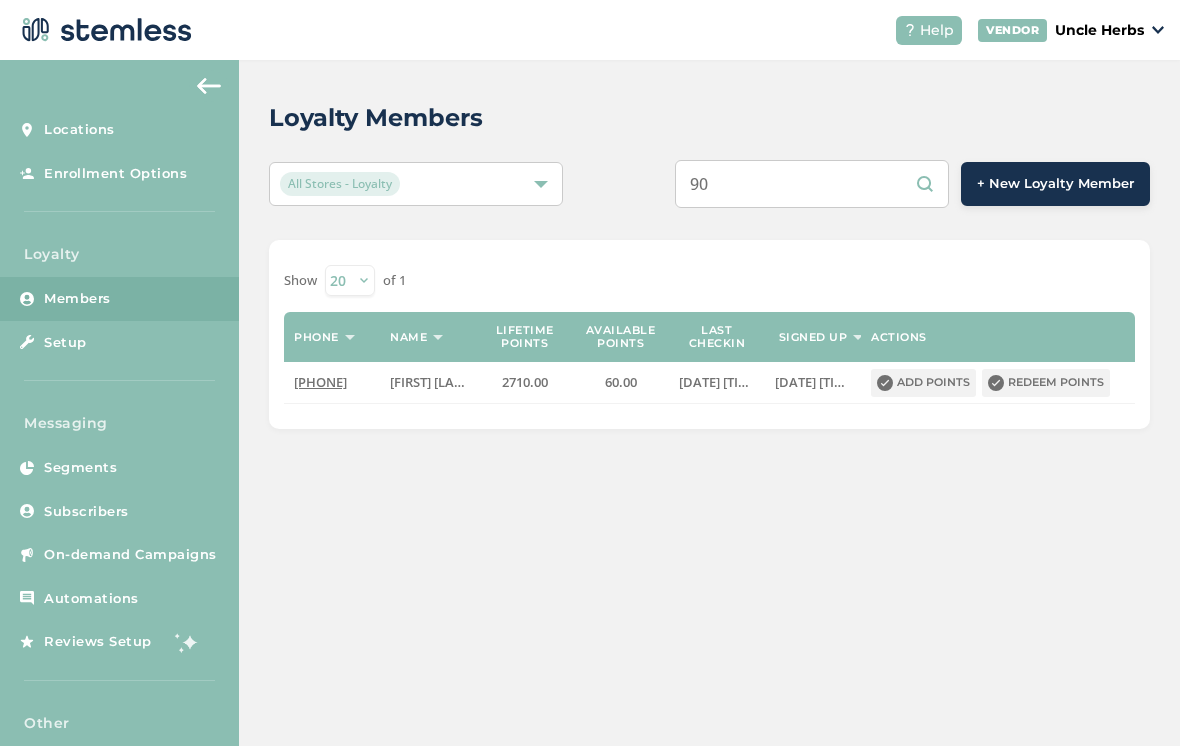 type on "9" 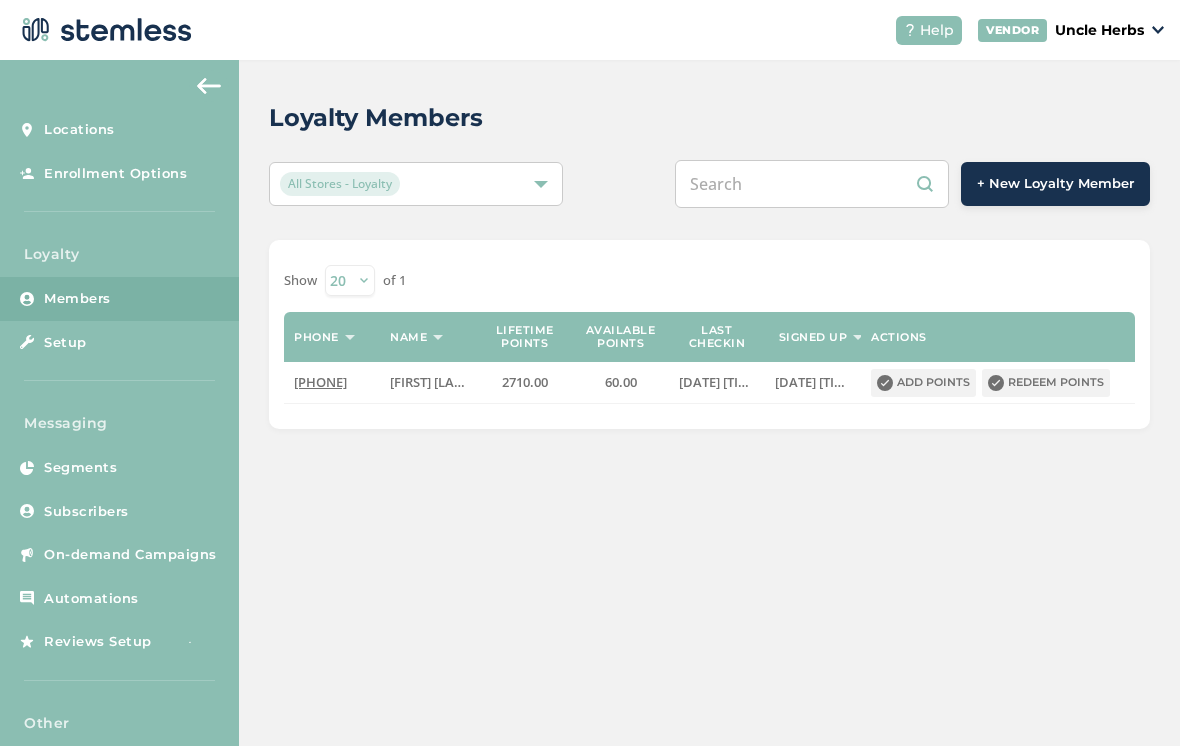 click at bounding box center (812, 184) 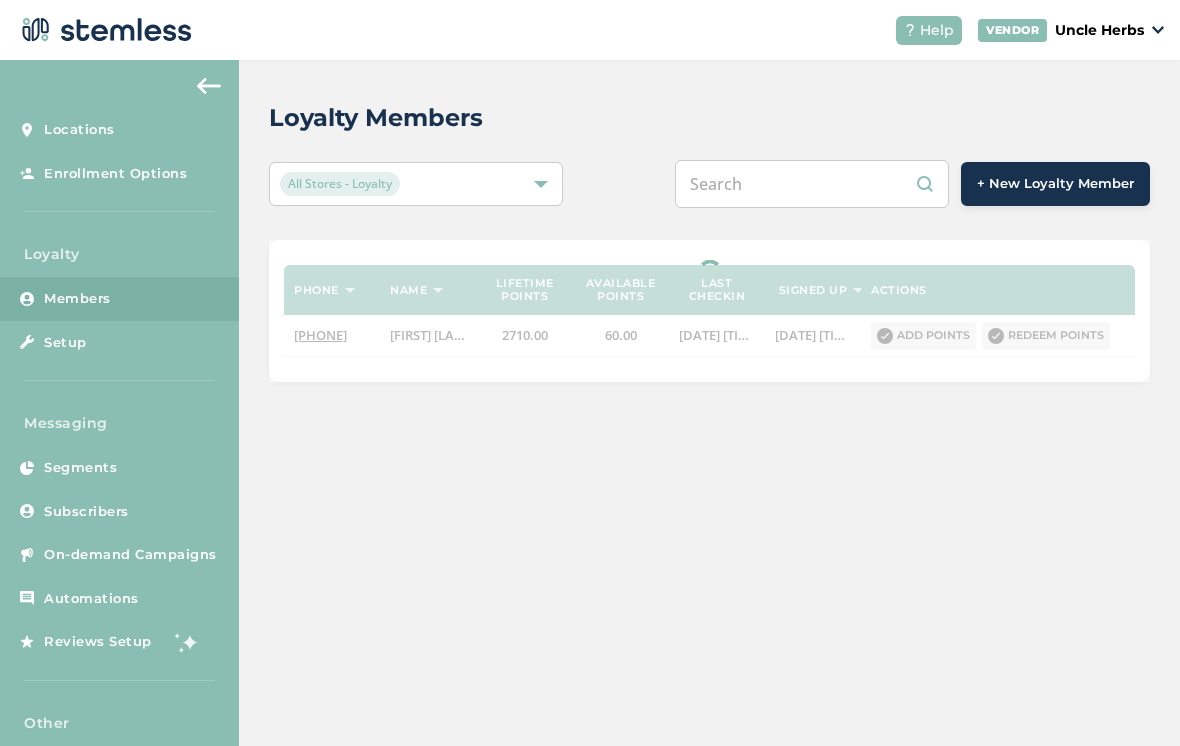 click at bounding box center (812, 184) 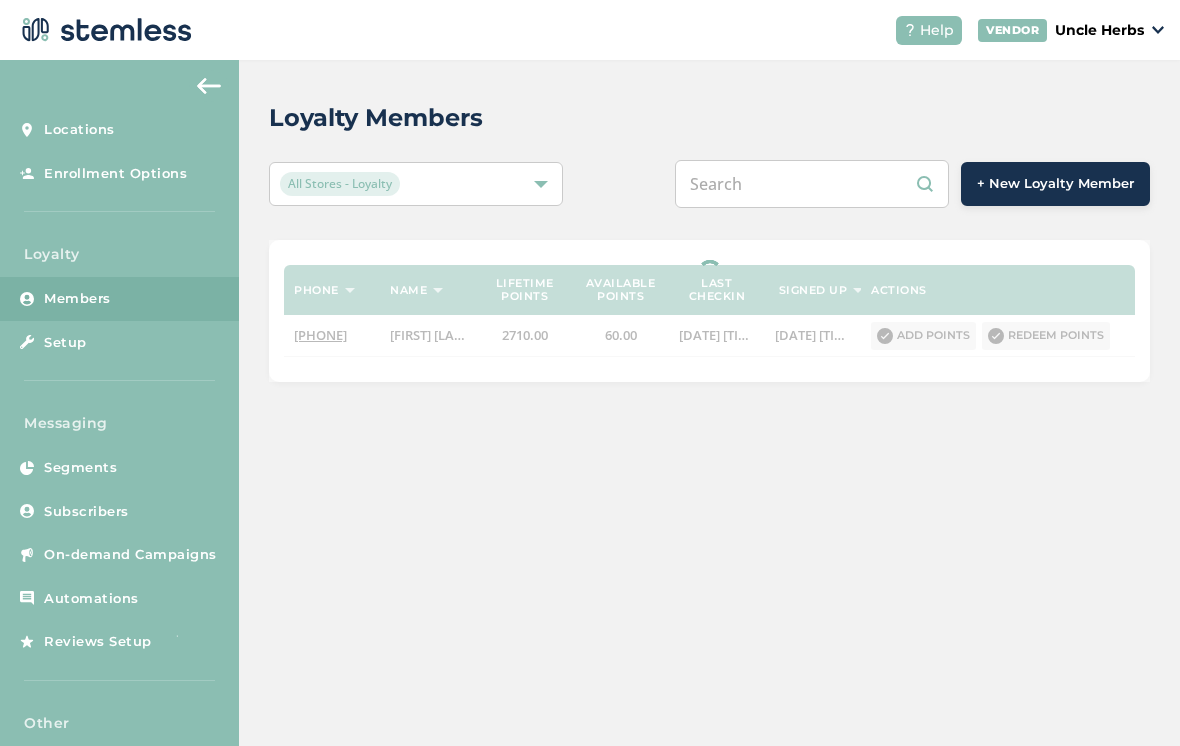 click at bounding box center (812, 184) 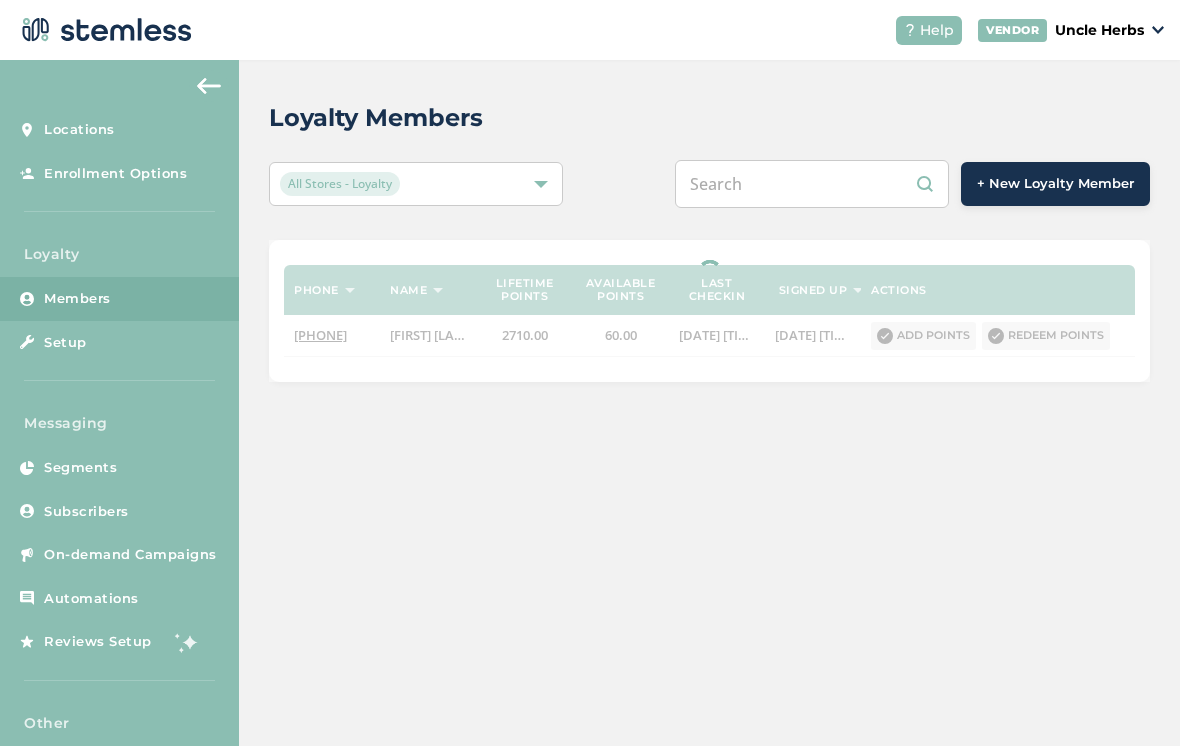 click at bounding box center [812, 184] 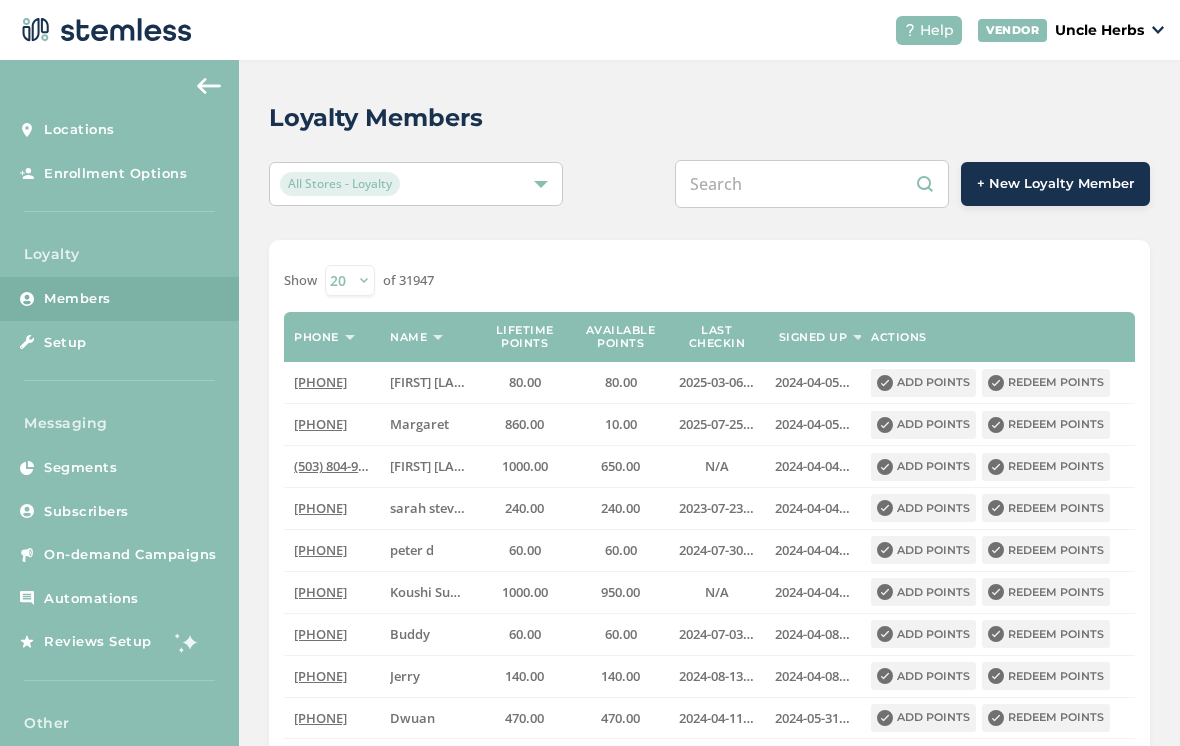 paste on "[PHONE]" 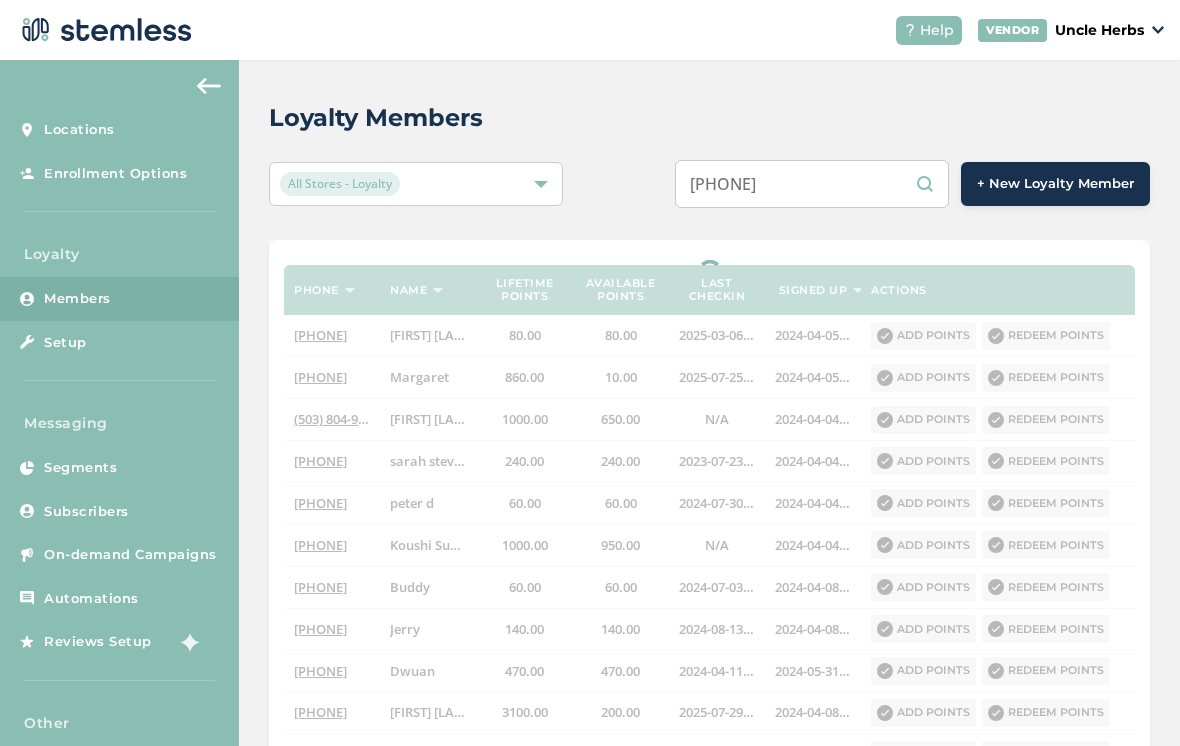 type on "[PHONE]" 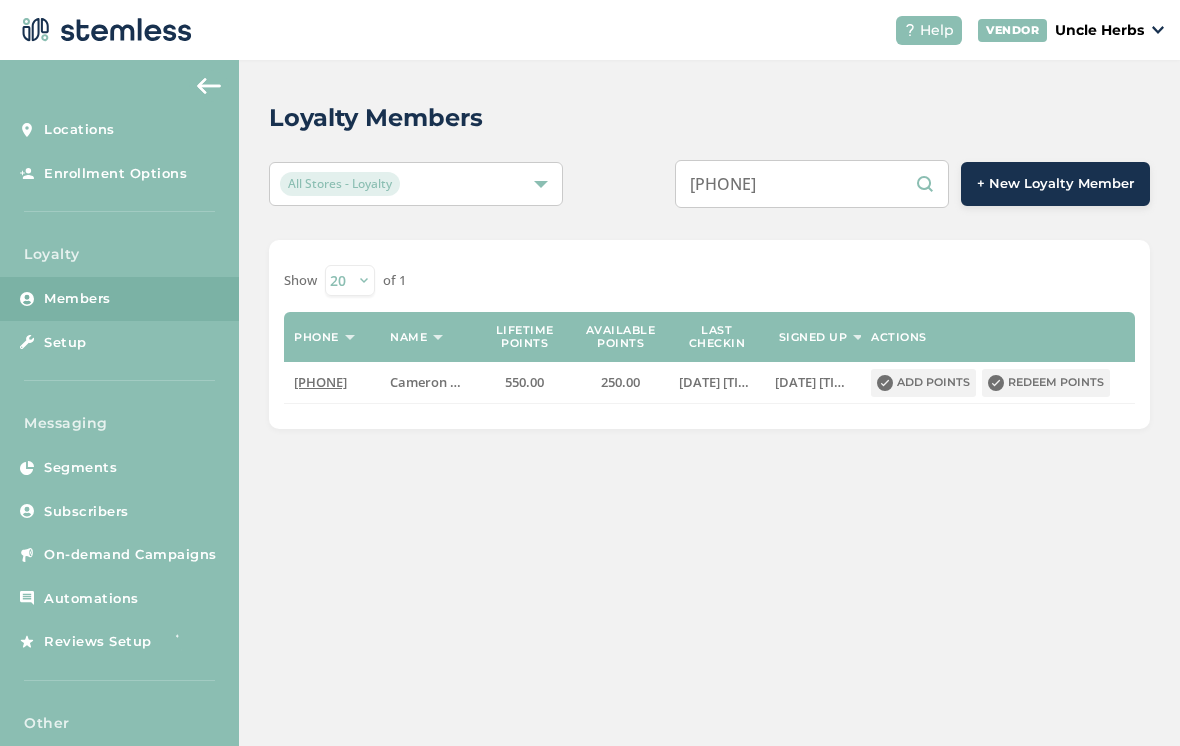 click on "Redeem points" at bounding box center [1046, 383] 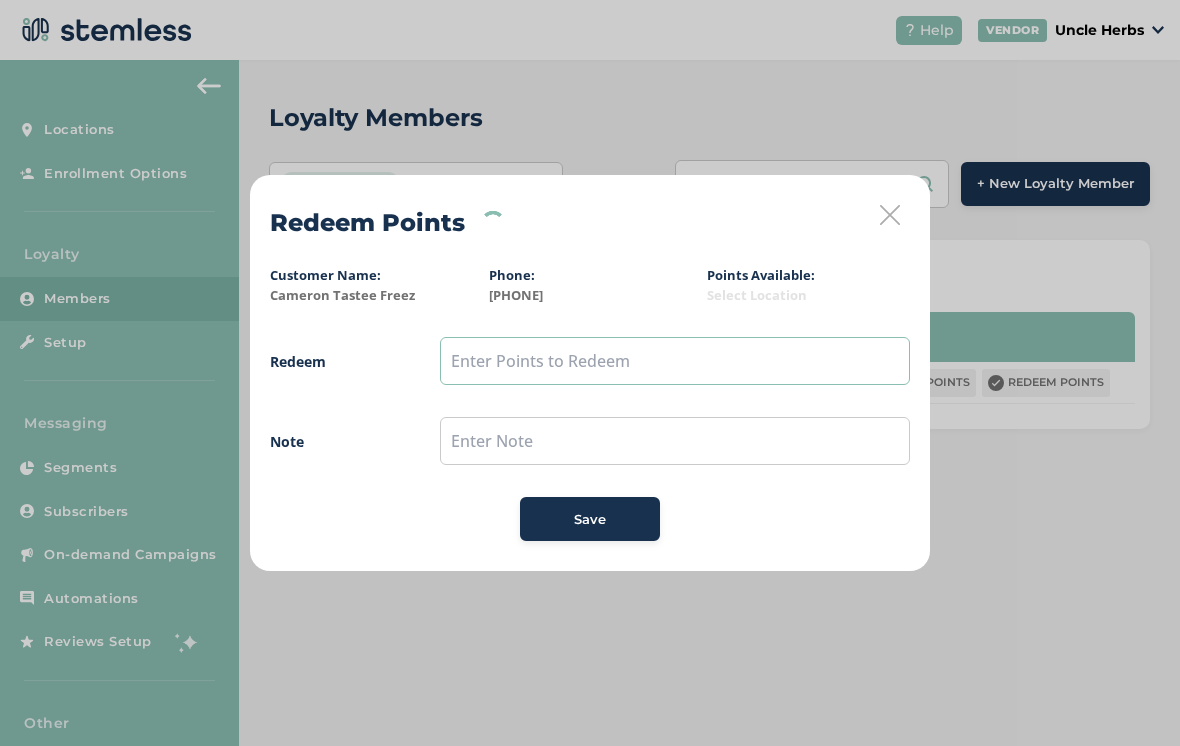 click at bounding box center (675, 361) 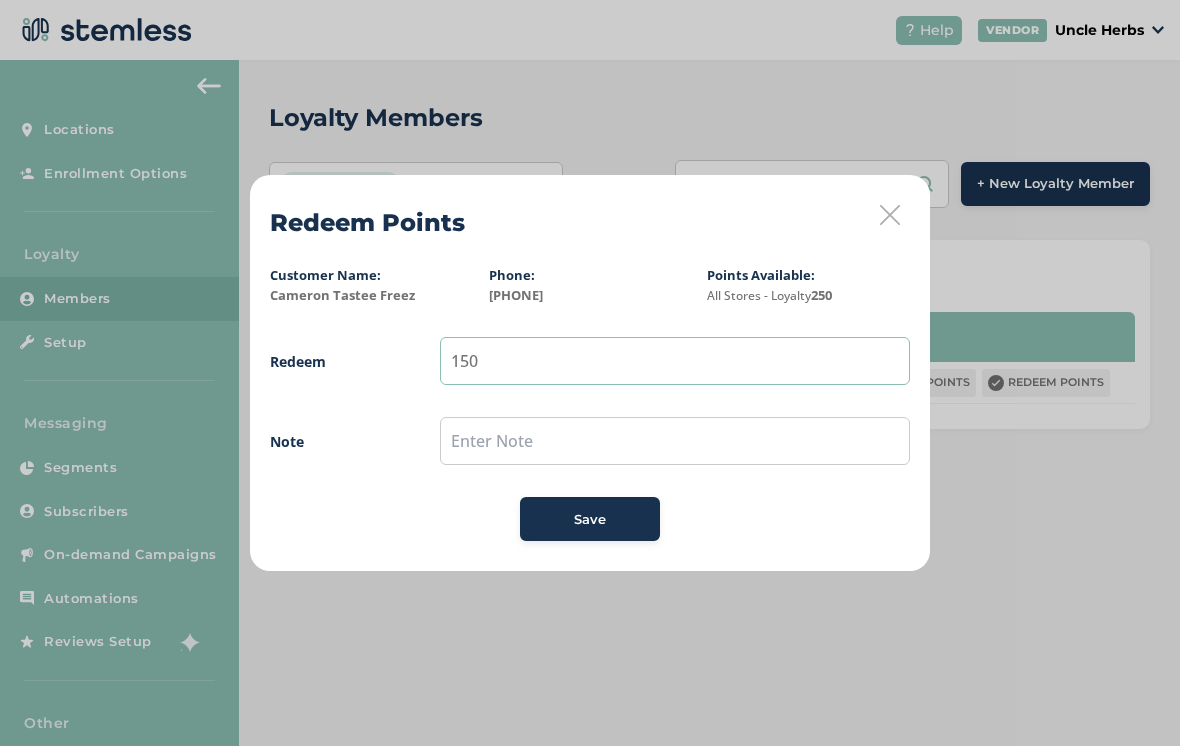 type on "150" 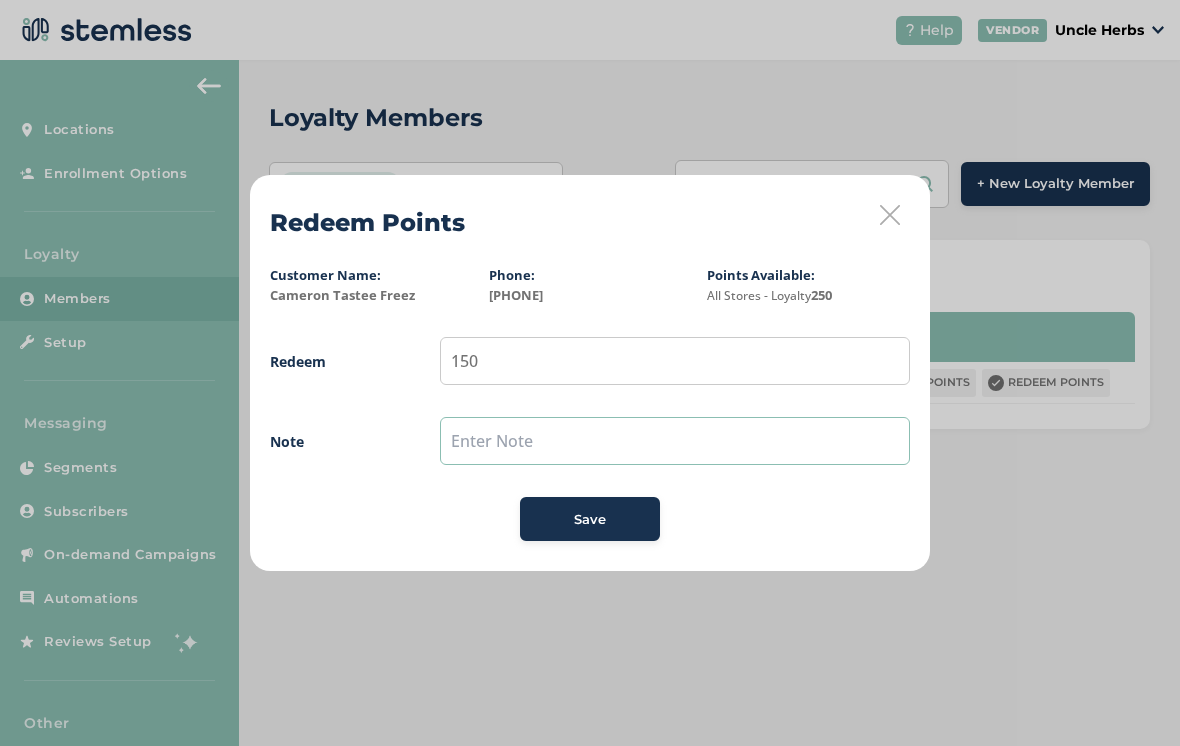 click at bounding box center (675, 441) 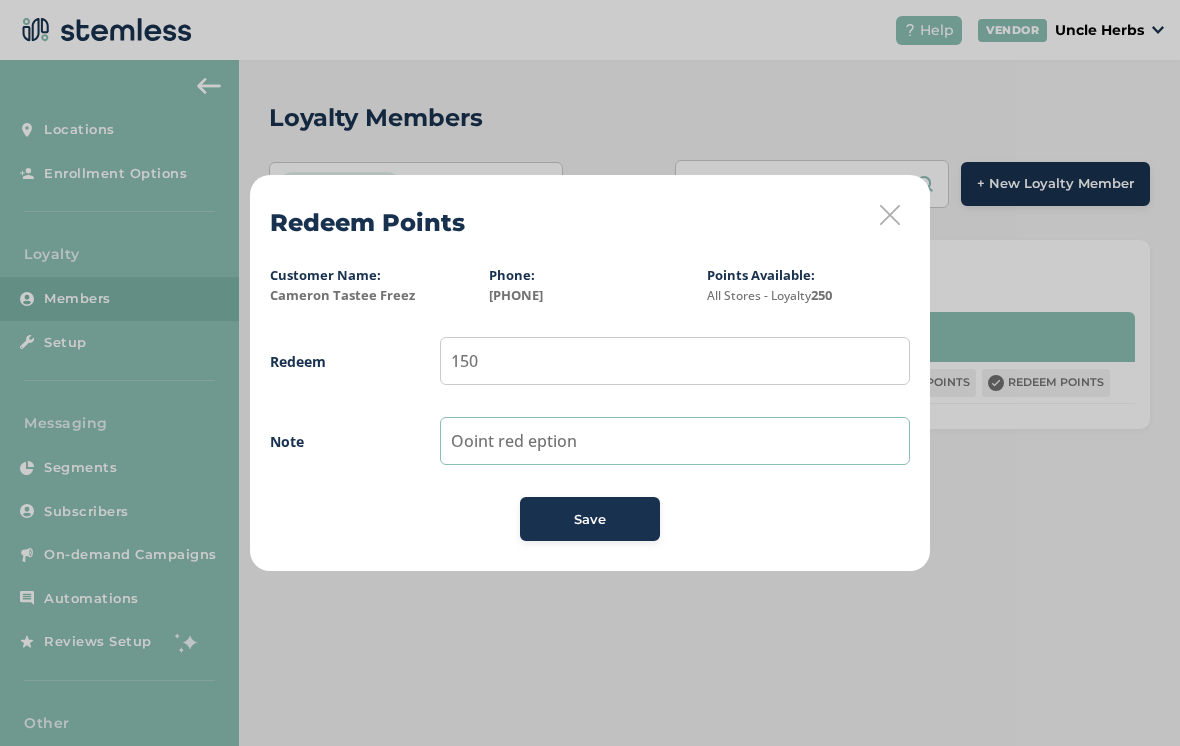 click on "Ooint red eption" at bounding box center [675, 441] 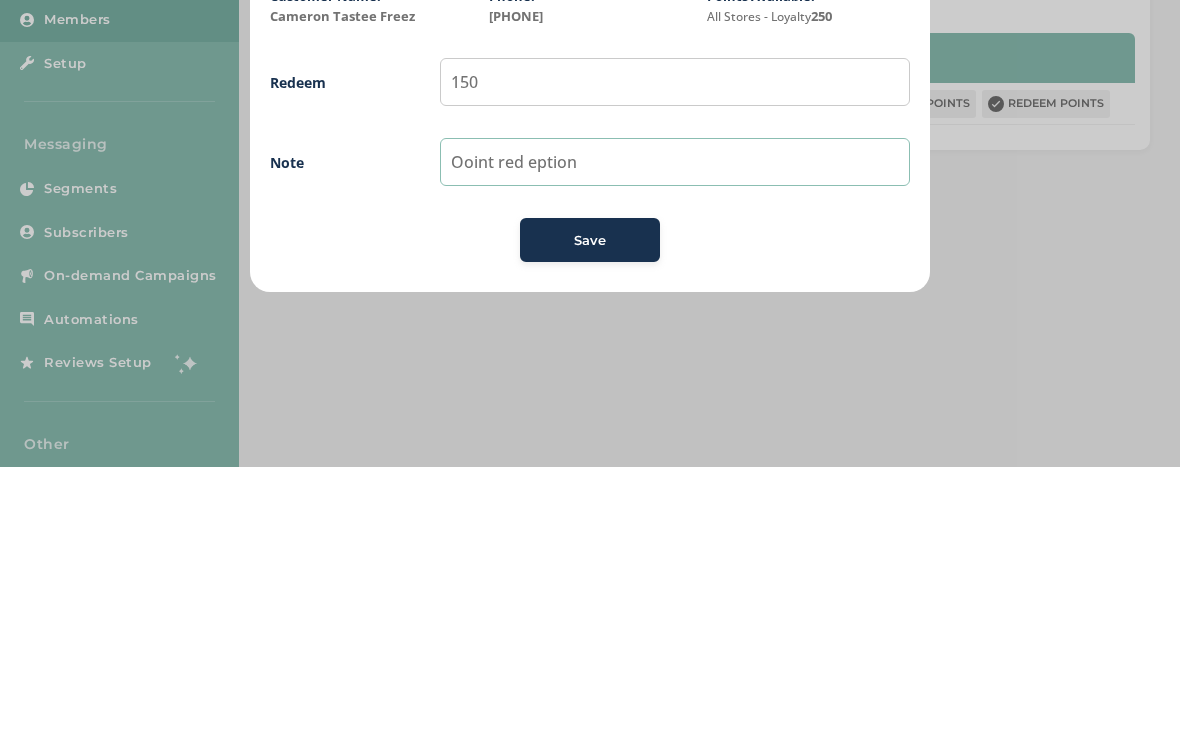 type on "Ooint red eption" 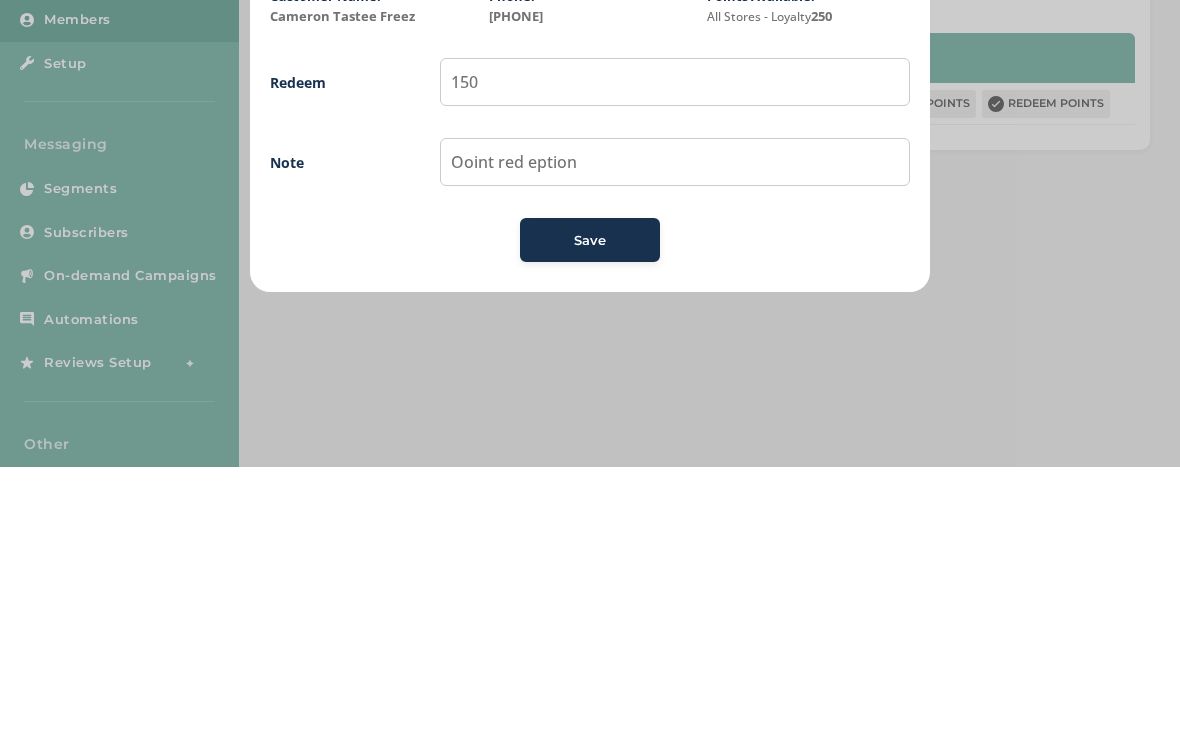 click on "Save" at bounding box center [590, 520] 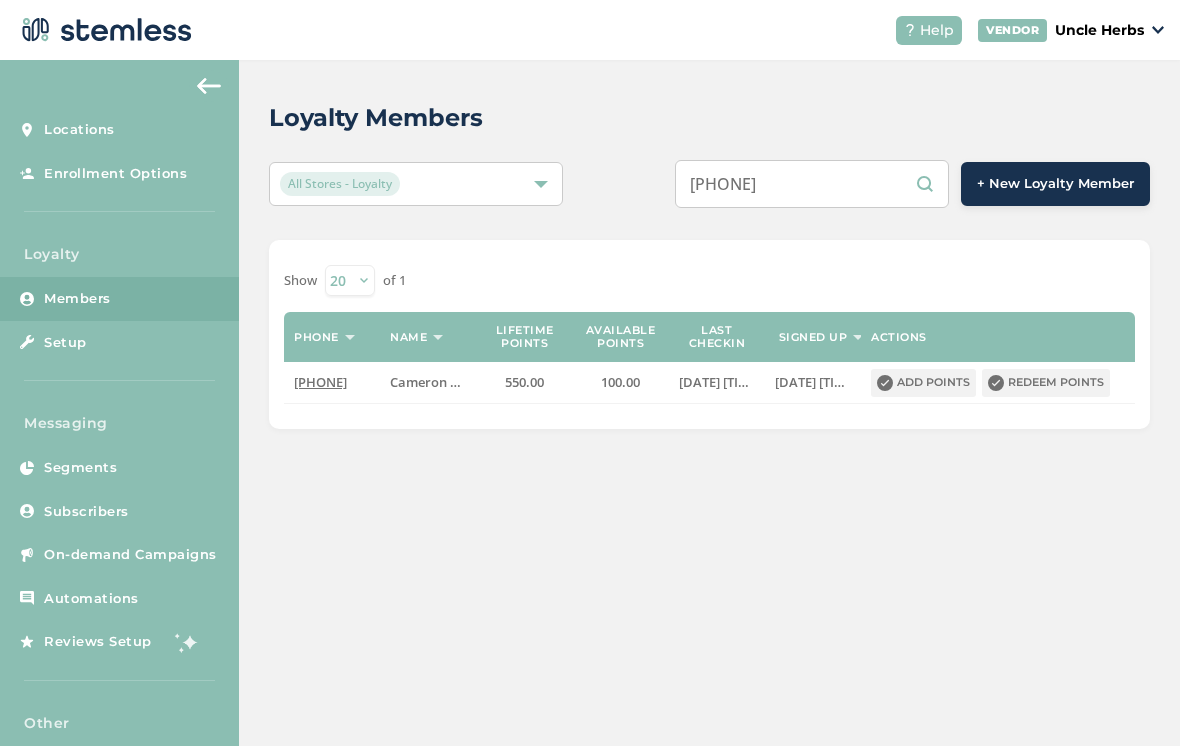 click on "[PHONE]" at bounding box center (812, 184) 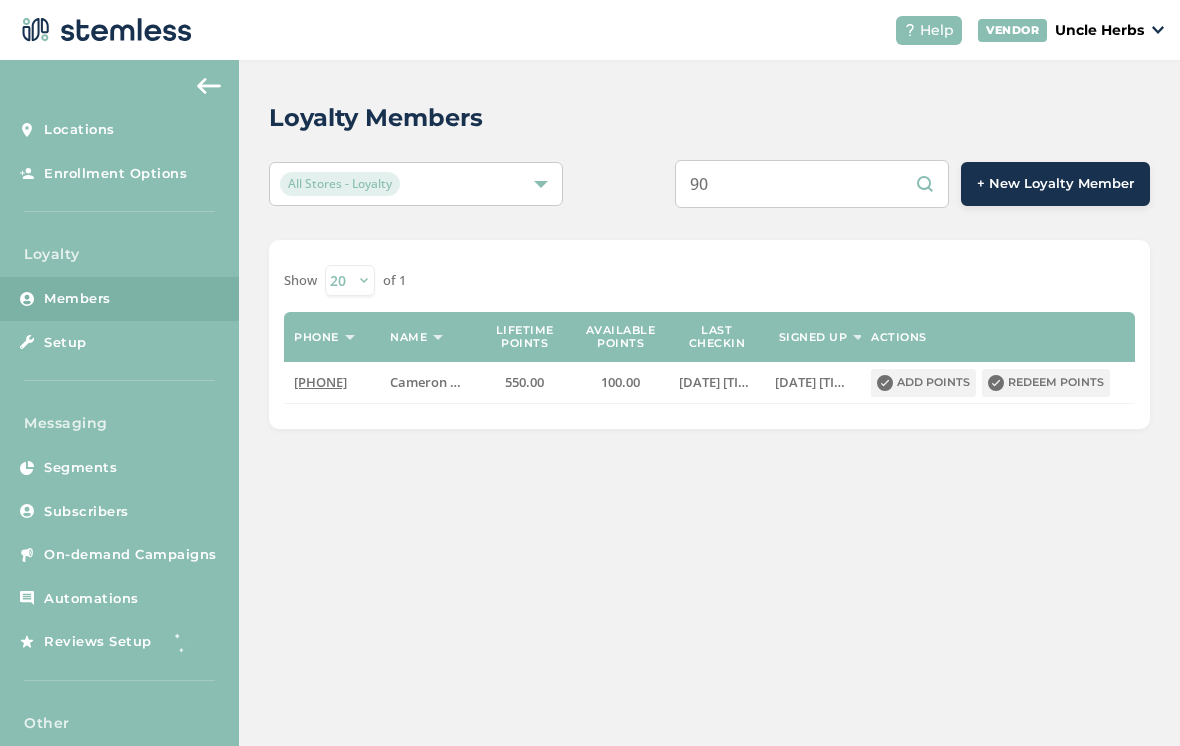 type on "9" 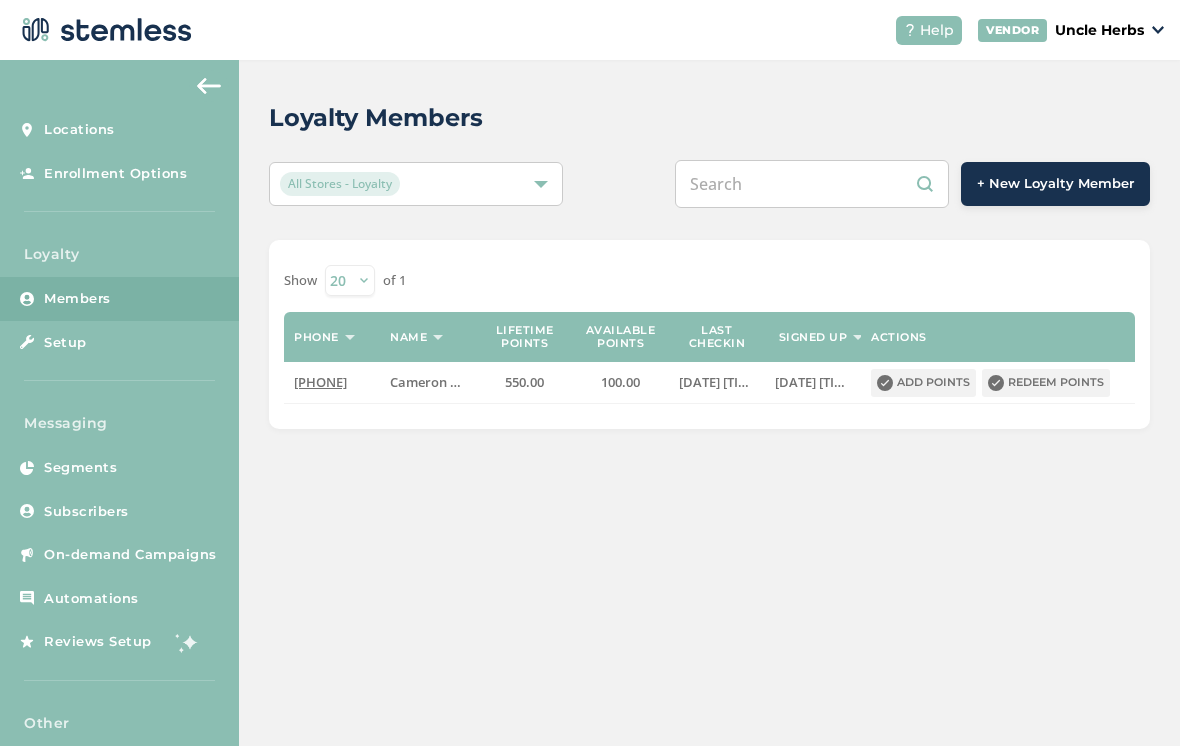 click at bounding box center [812, 184] 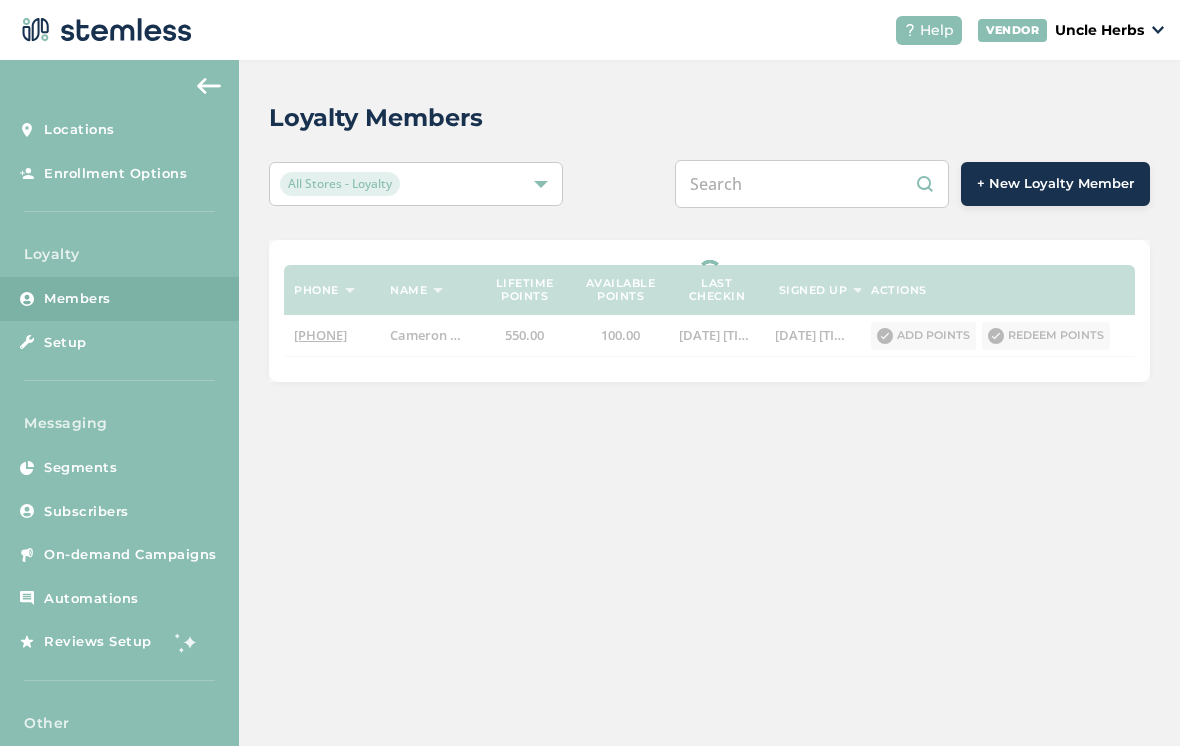 click at bounding box center (812, 184) 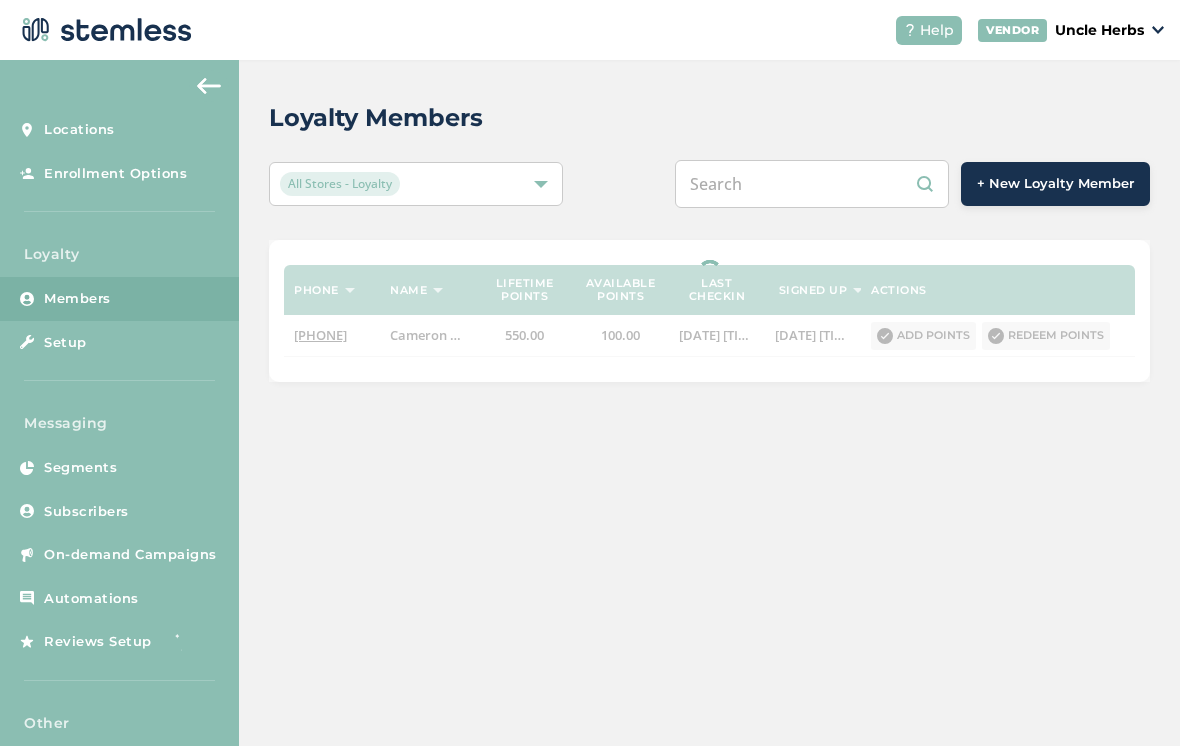 paste on "[PHONE]" 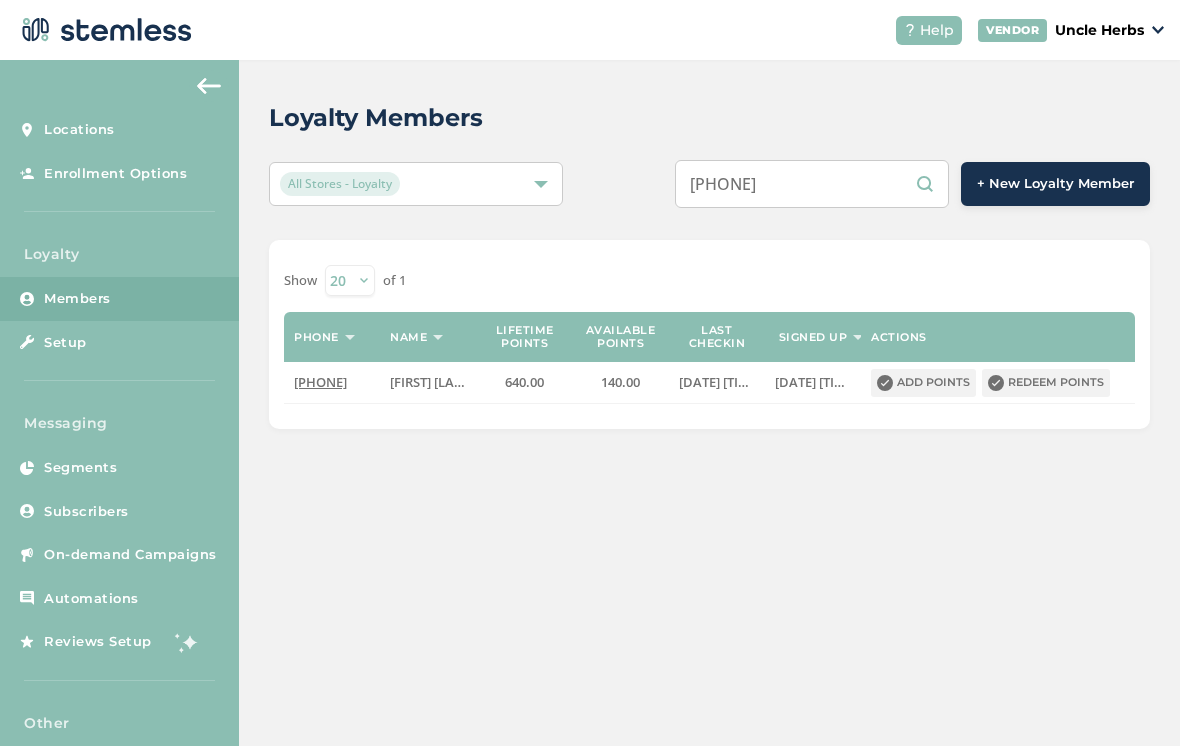 click on "[PHONE]" at bounding box center (812, 184) 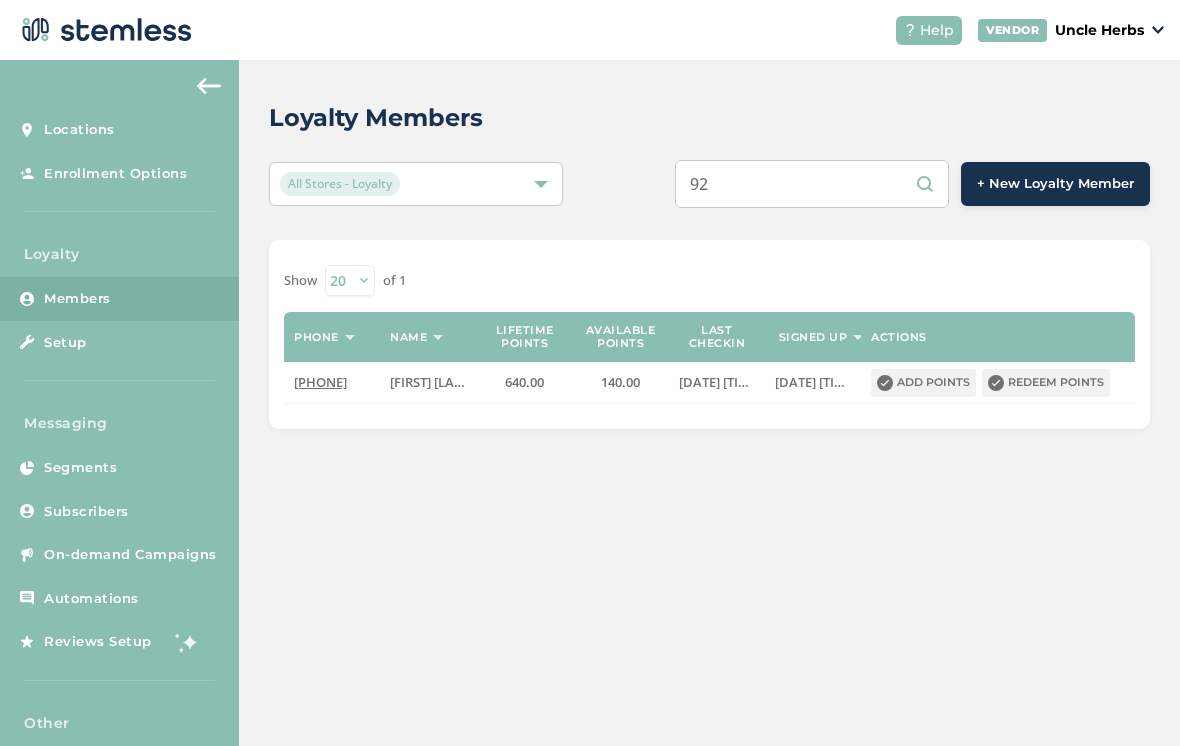 type on "9" 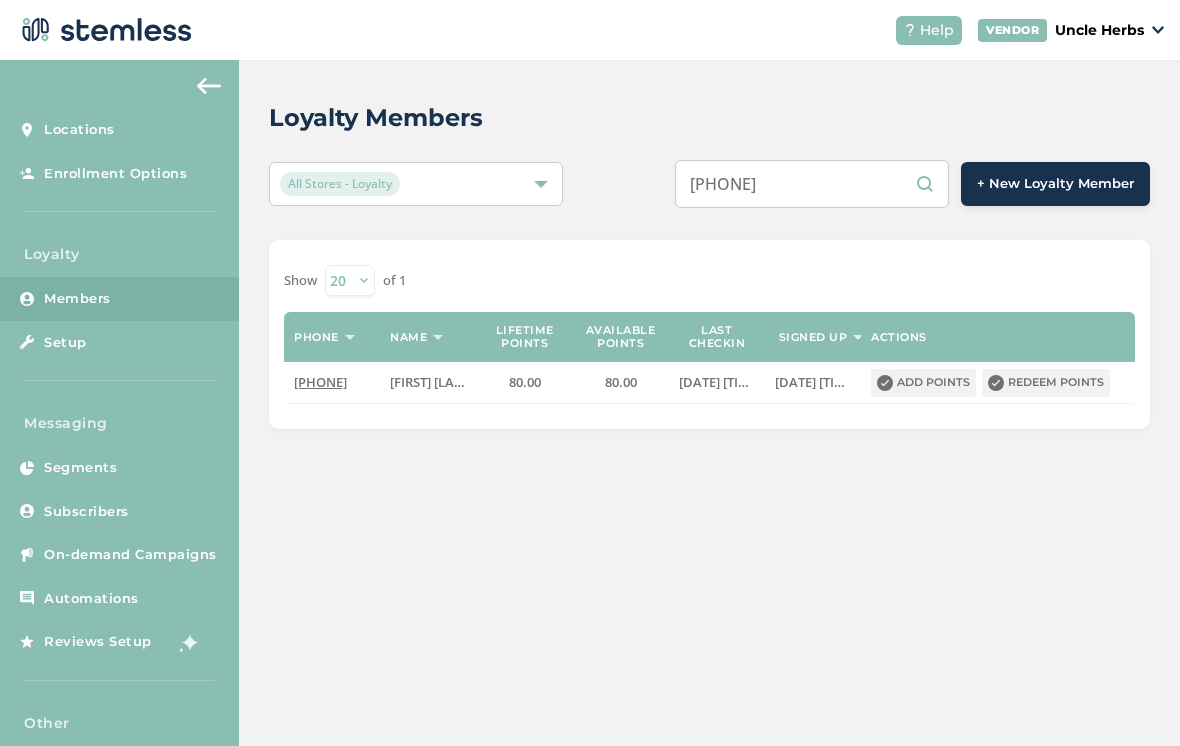 click on "Loyalty Members All Stores - Loyalty [PHONE] + New Loyalty Member Show 20 50 100 of 1 Phone Name Lifetime points Available points Last checkin Signed up Actions [PHONE] Pamela Employees 80.00 80.00 [DATE] [TIME] [DATE] [TIME] Add points Redeem points" at bounding box center [709, 264] 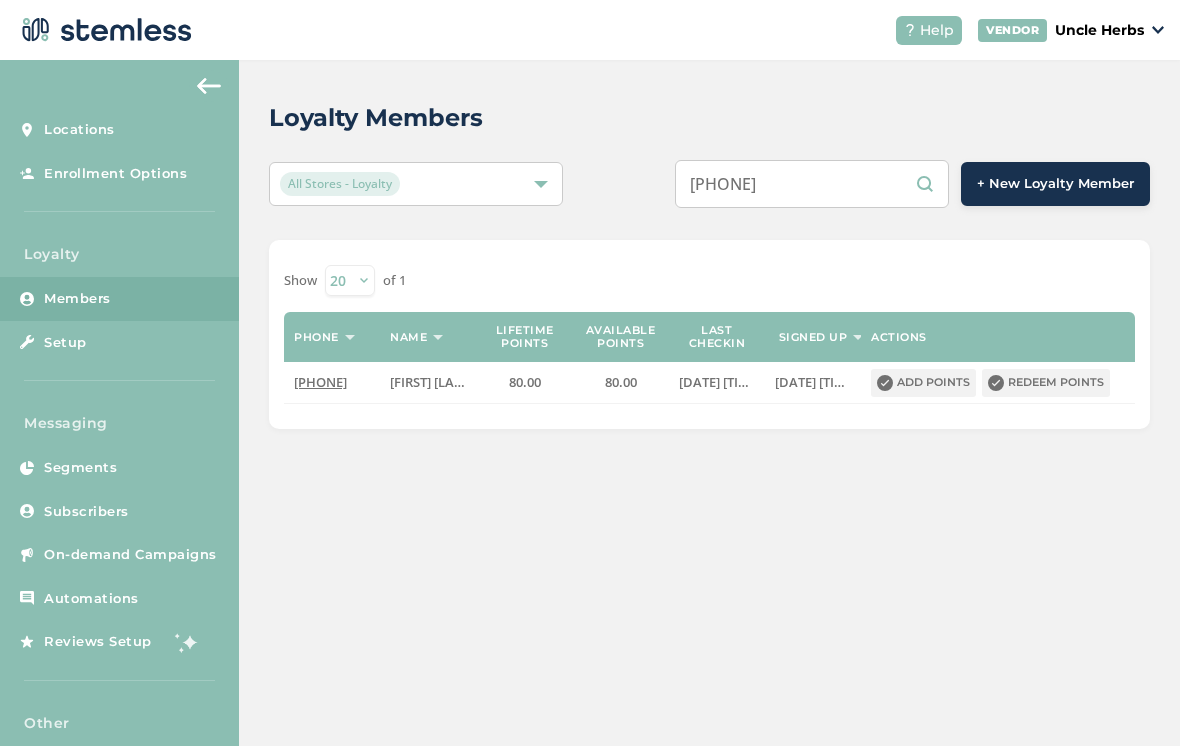 click on "[FIRST] [LAST]" at bounding box center (431, 382) 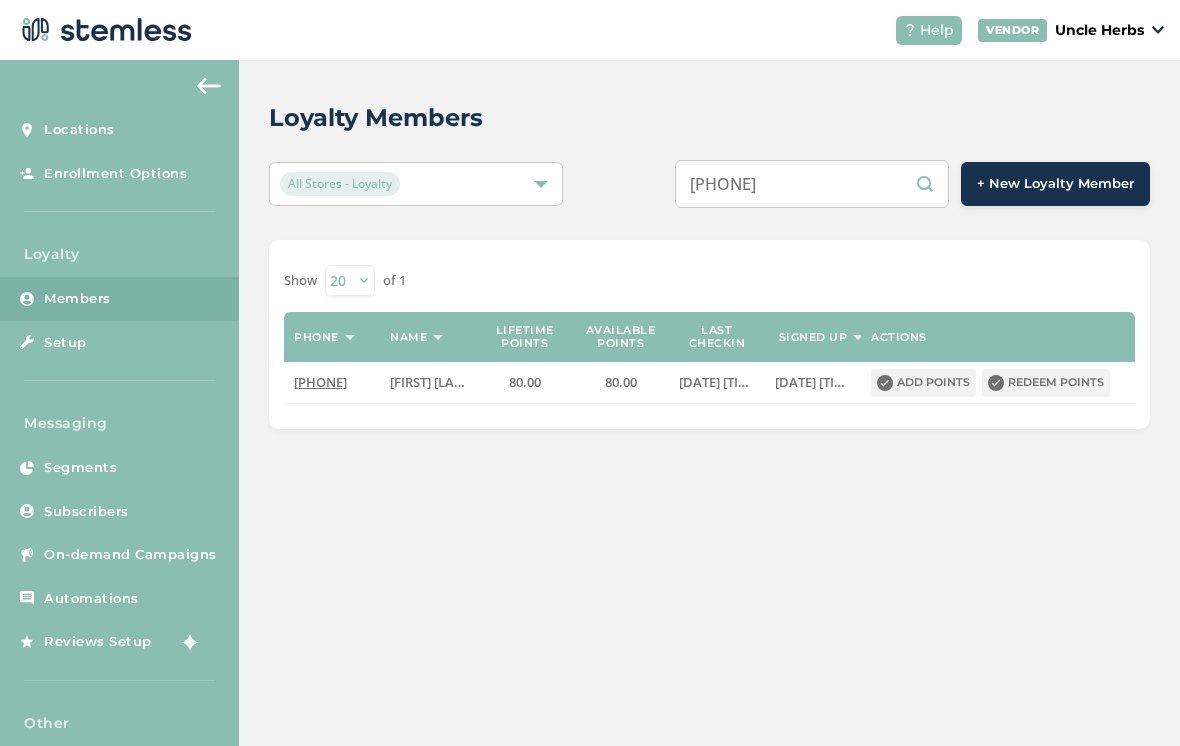 click on "Name" at bounding box center (428, 337) 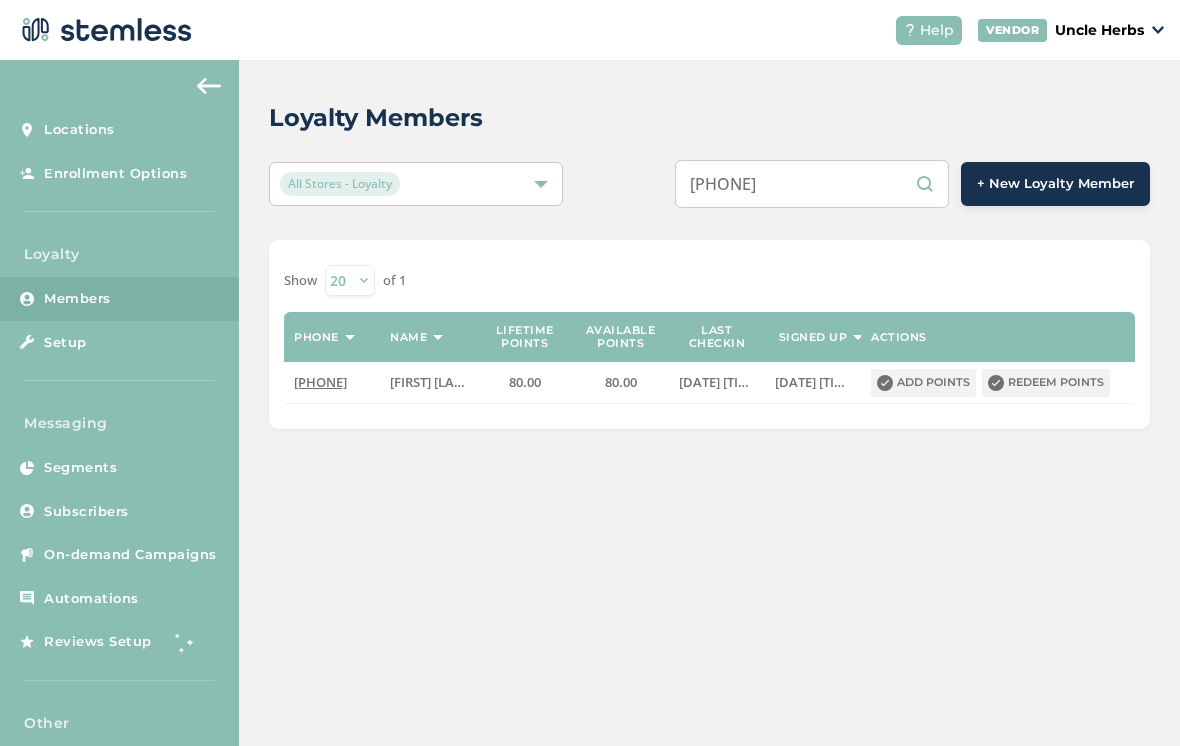 click on "[PHONE]" at bounding box center [812, 184] 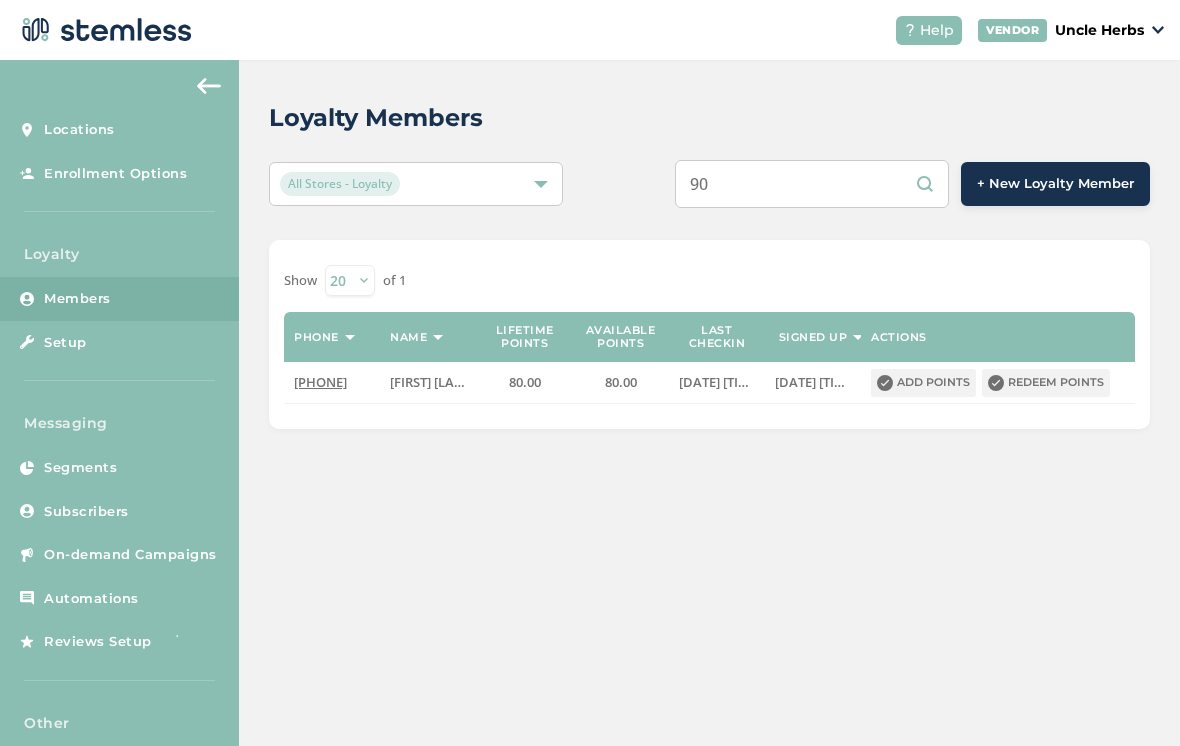 type on "9" 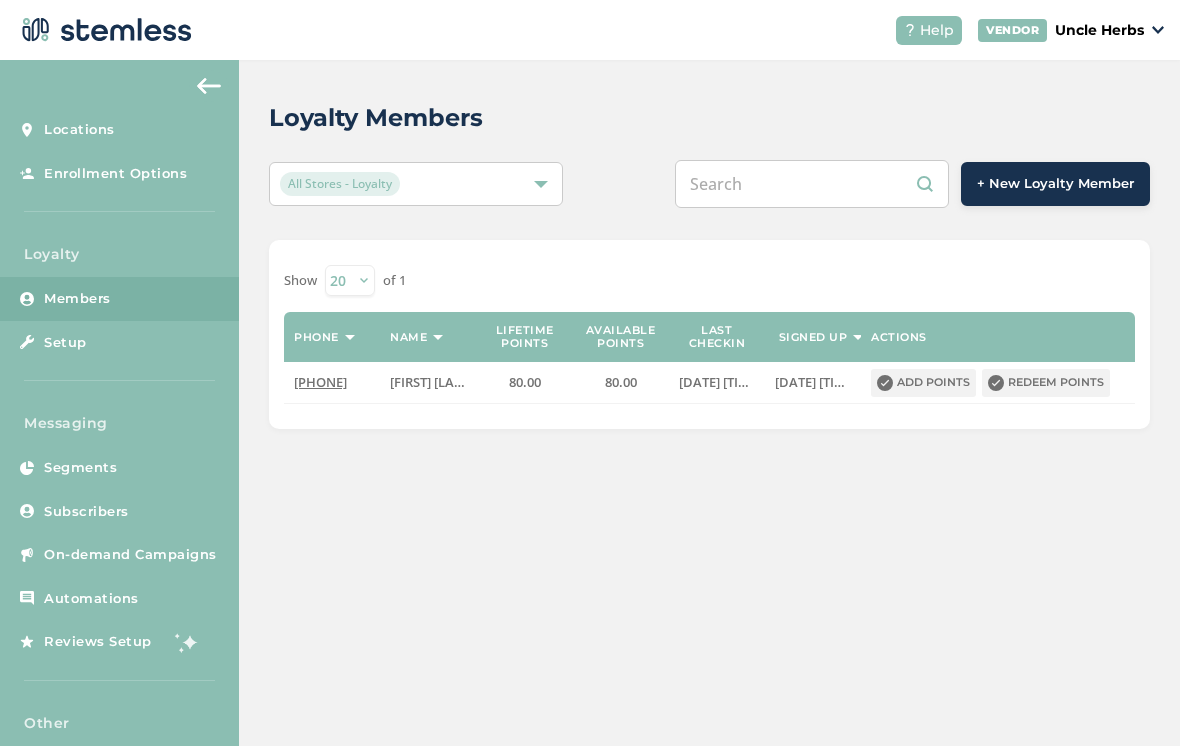 click at bounding box center (812, 184) 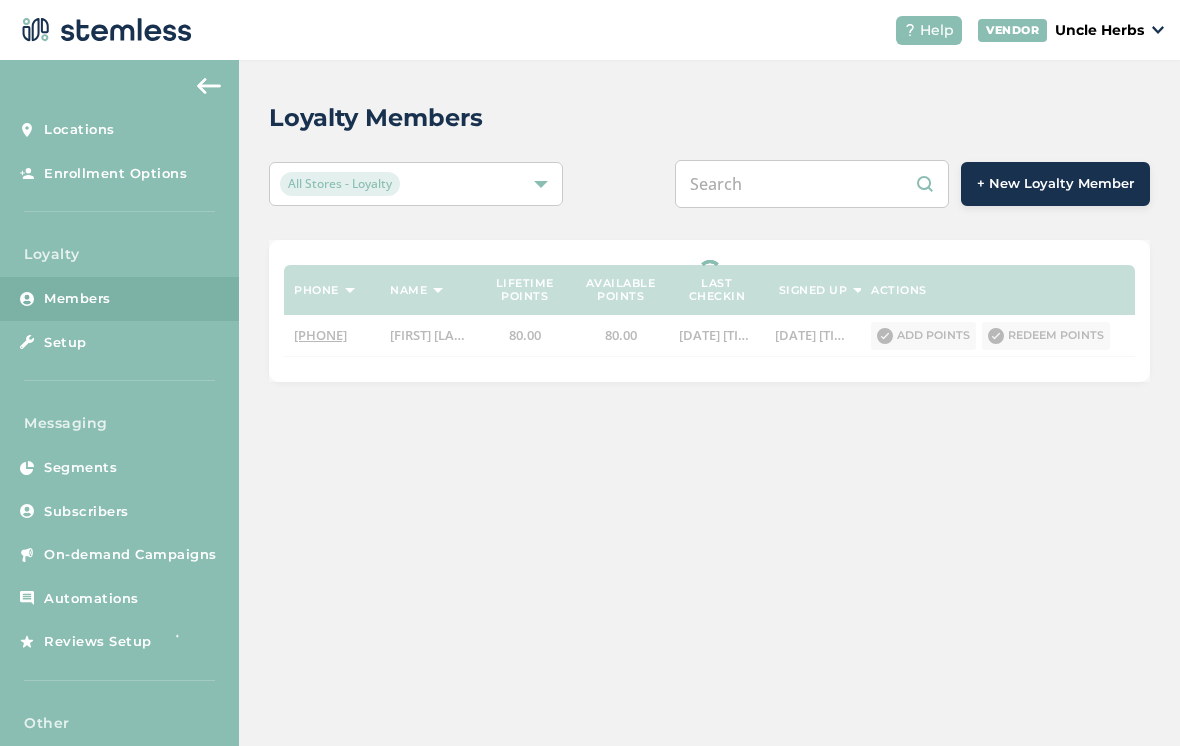 click at bounding box center (812, 184) 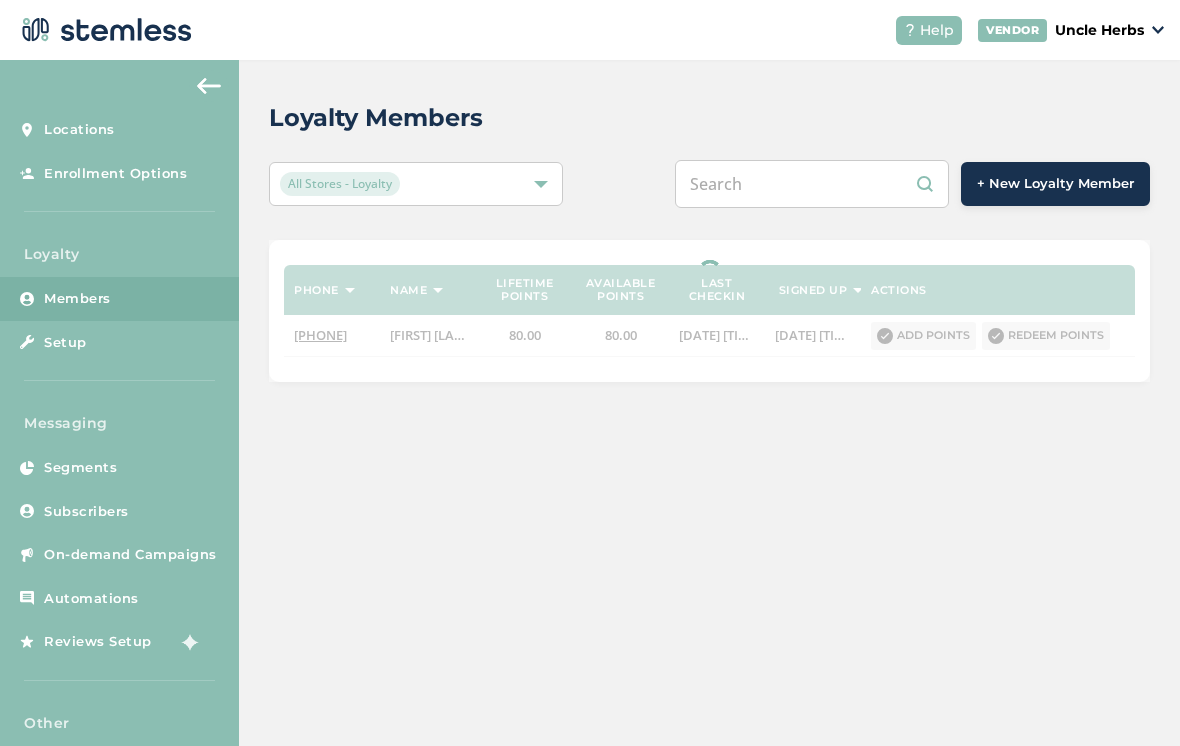 paste on "[PHONE]" 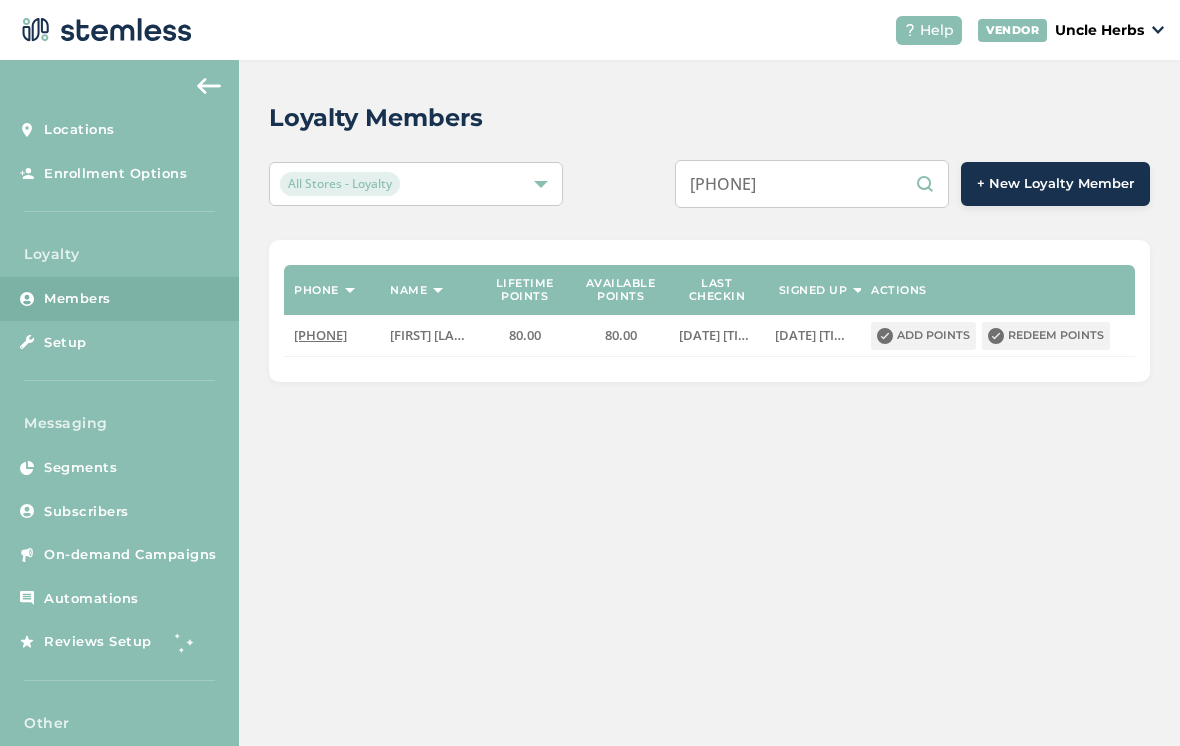 click on "[PHONE]" at bounding box center (812, 184) 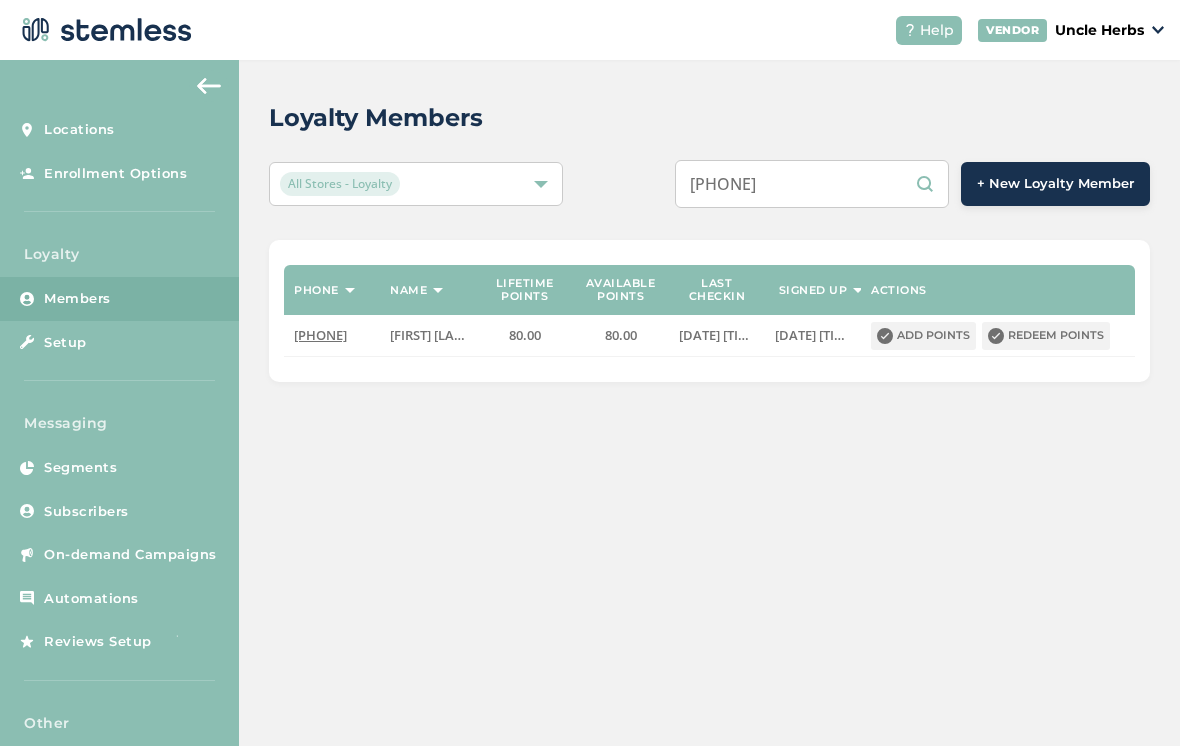 type on "[PHONE]" 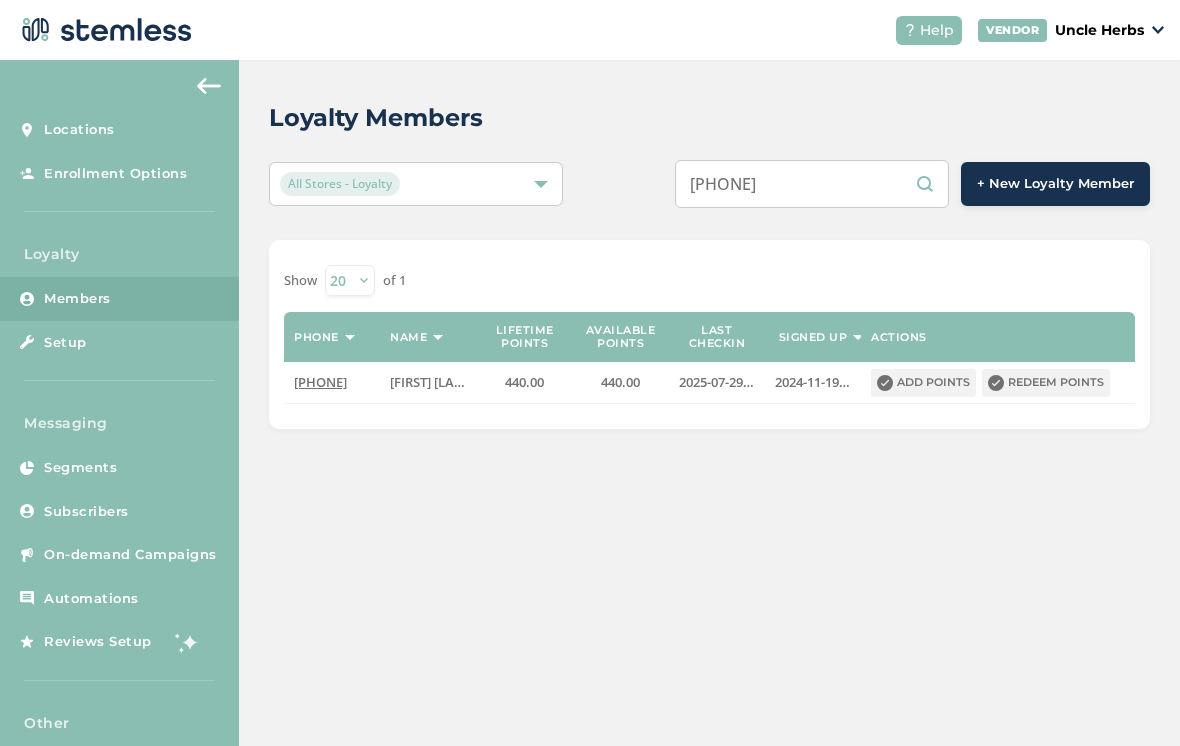 click on "Redeem points" at bounding box center [1046, 383] 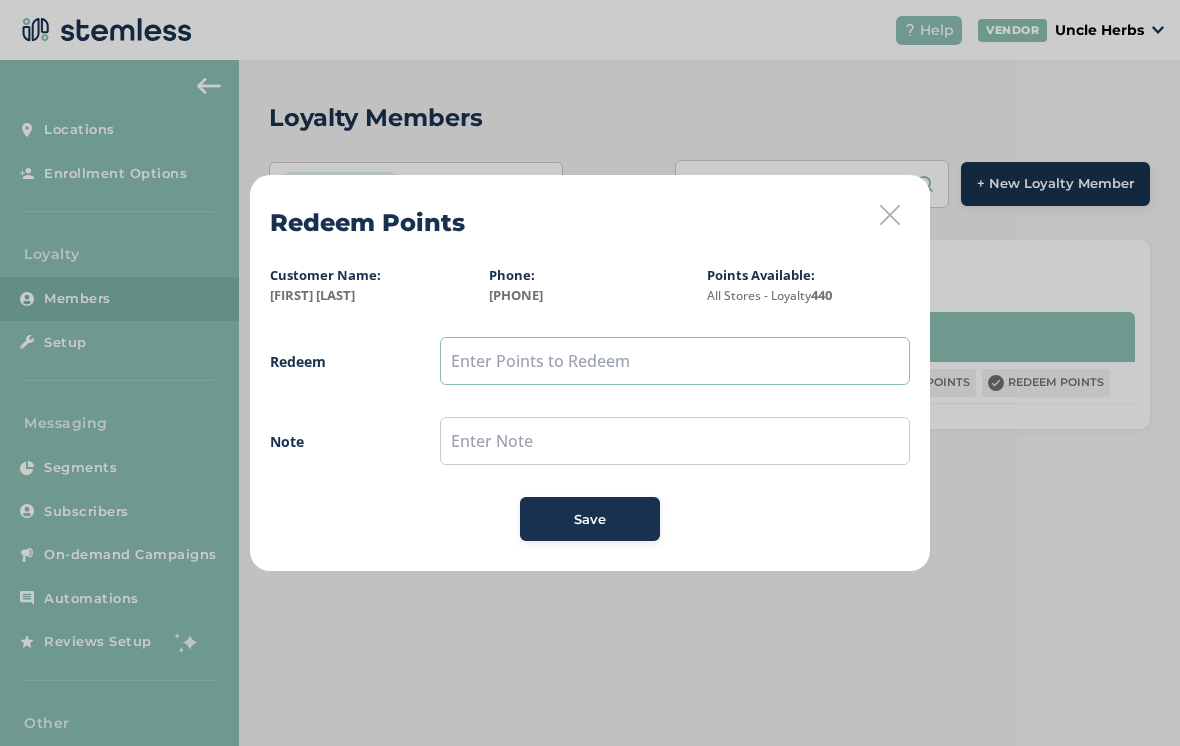 click at bounding box center (675, 361) 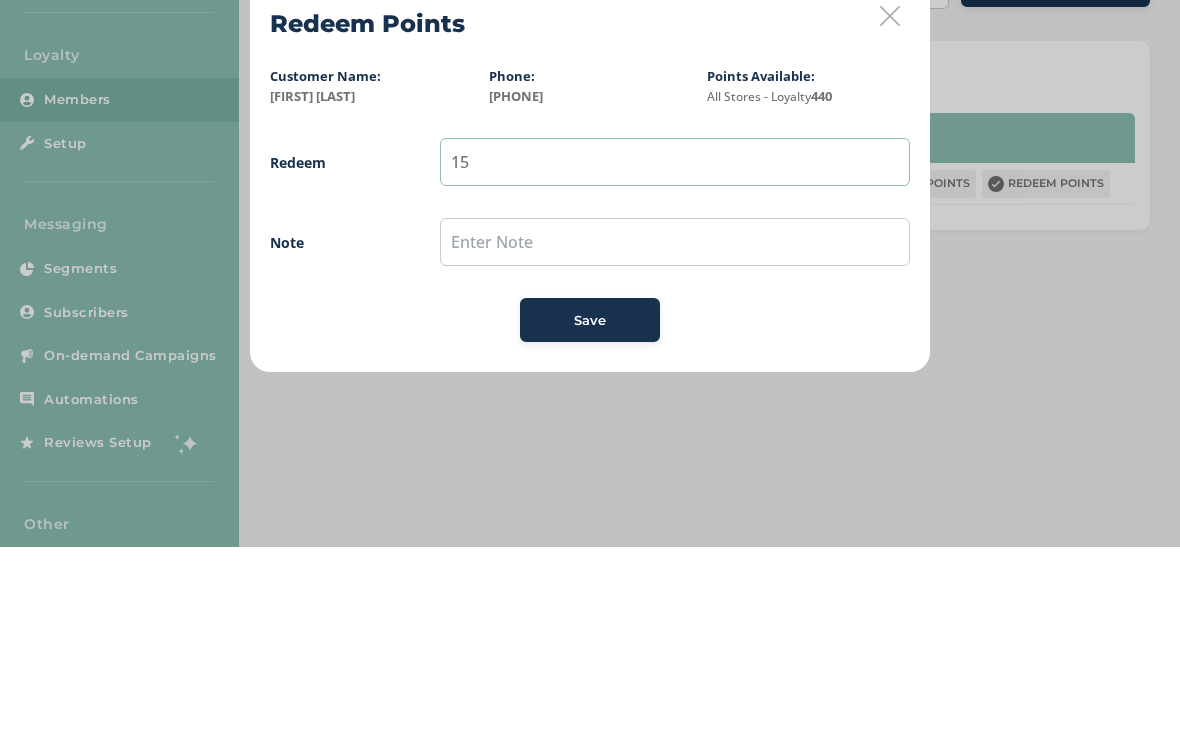 type on "1" 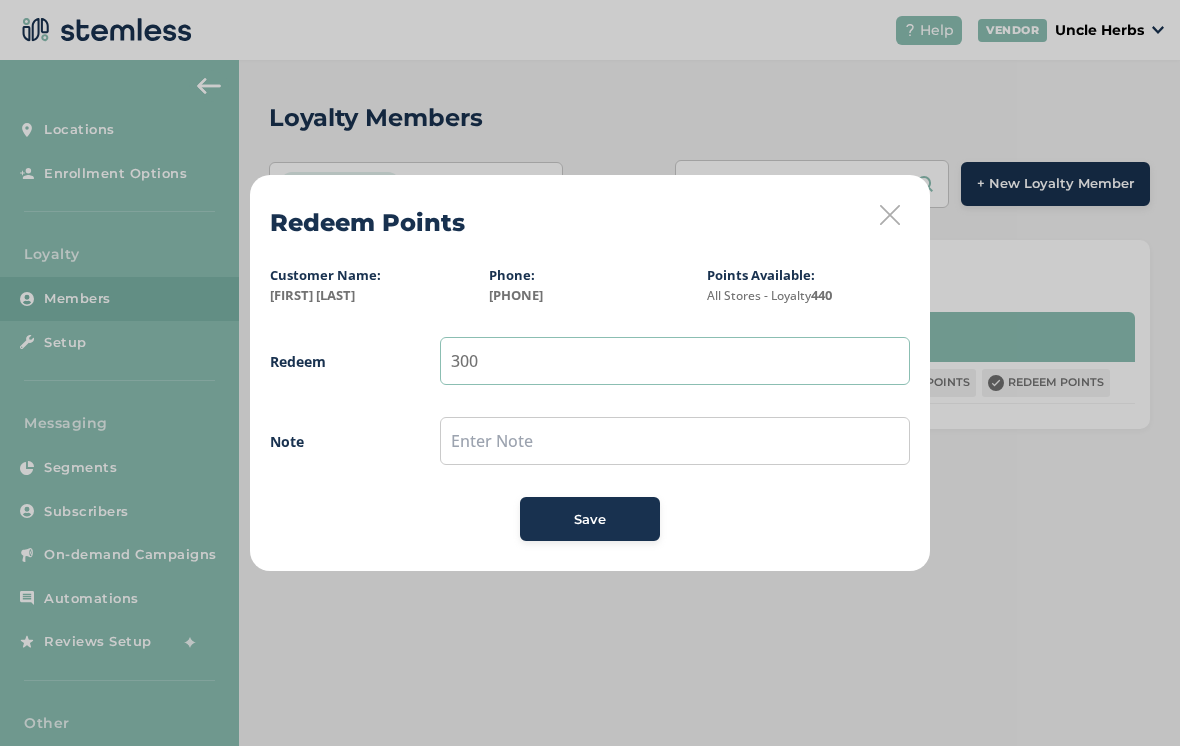 type on "300" 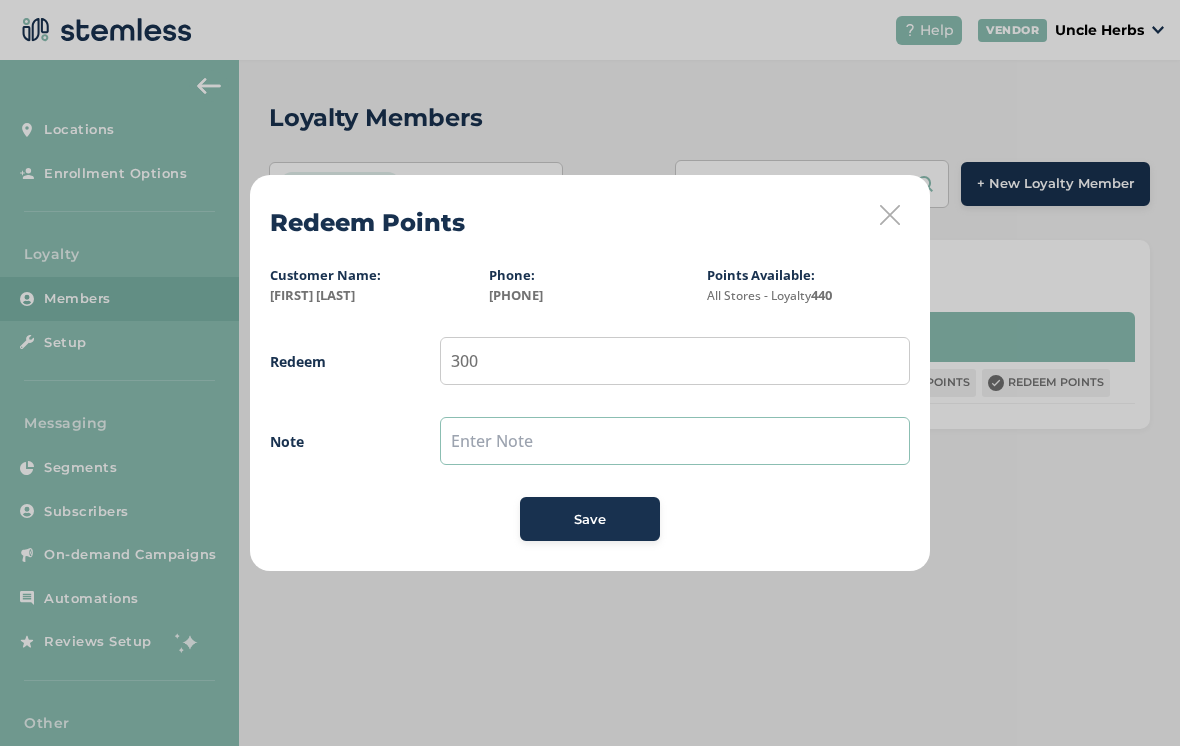 click at bounding box center [675, 441] 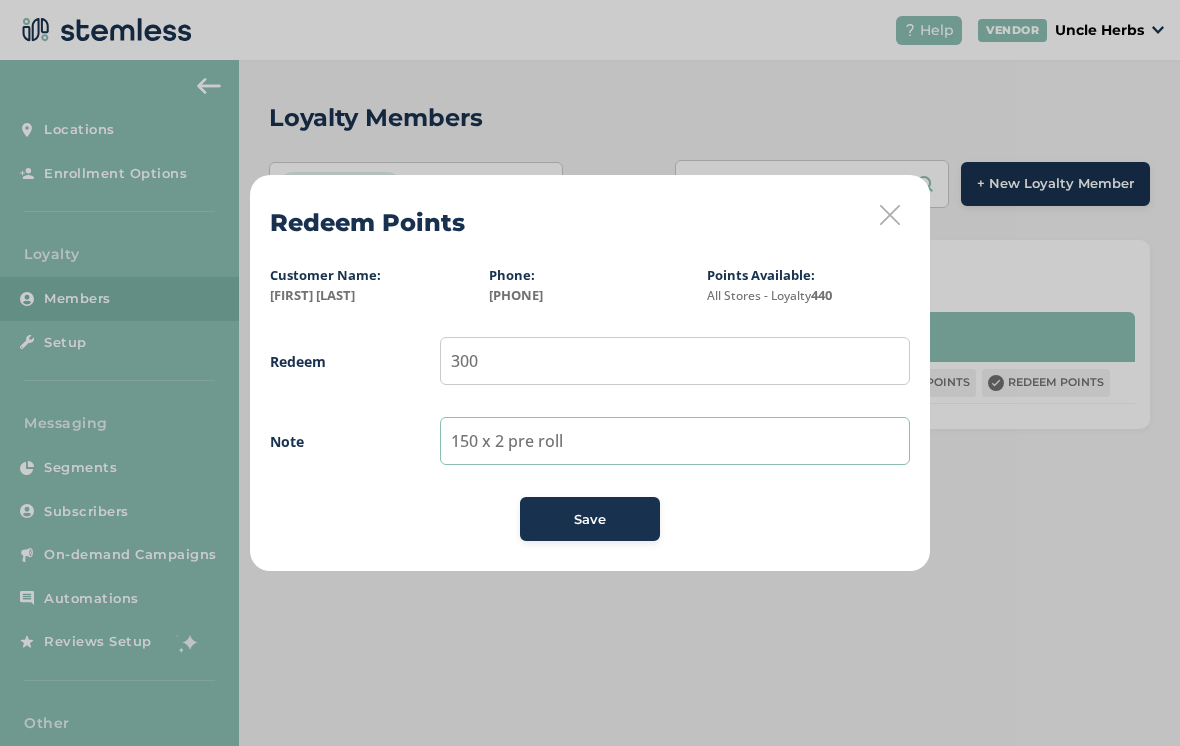 type on "150 x 2 pre roll" 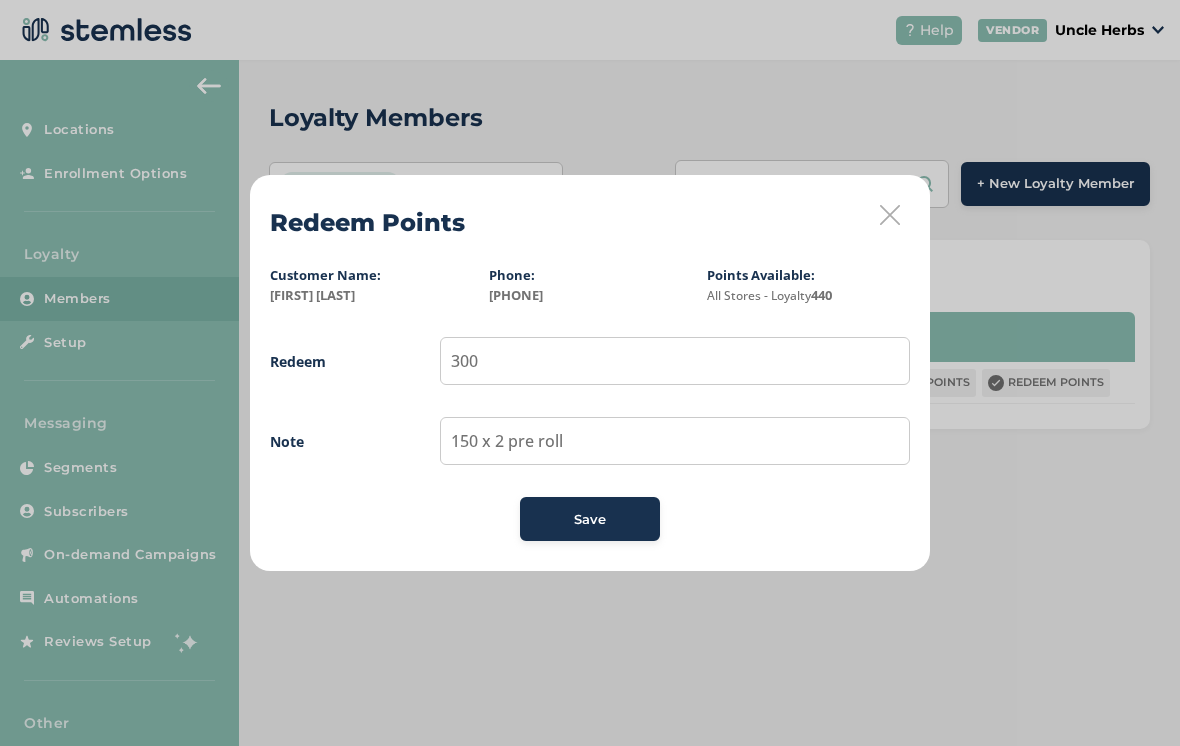 click on "Save" at bounding box center (590, 519) 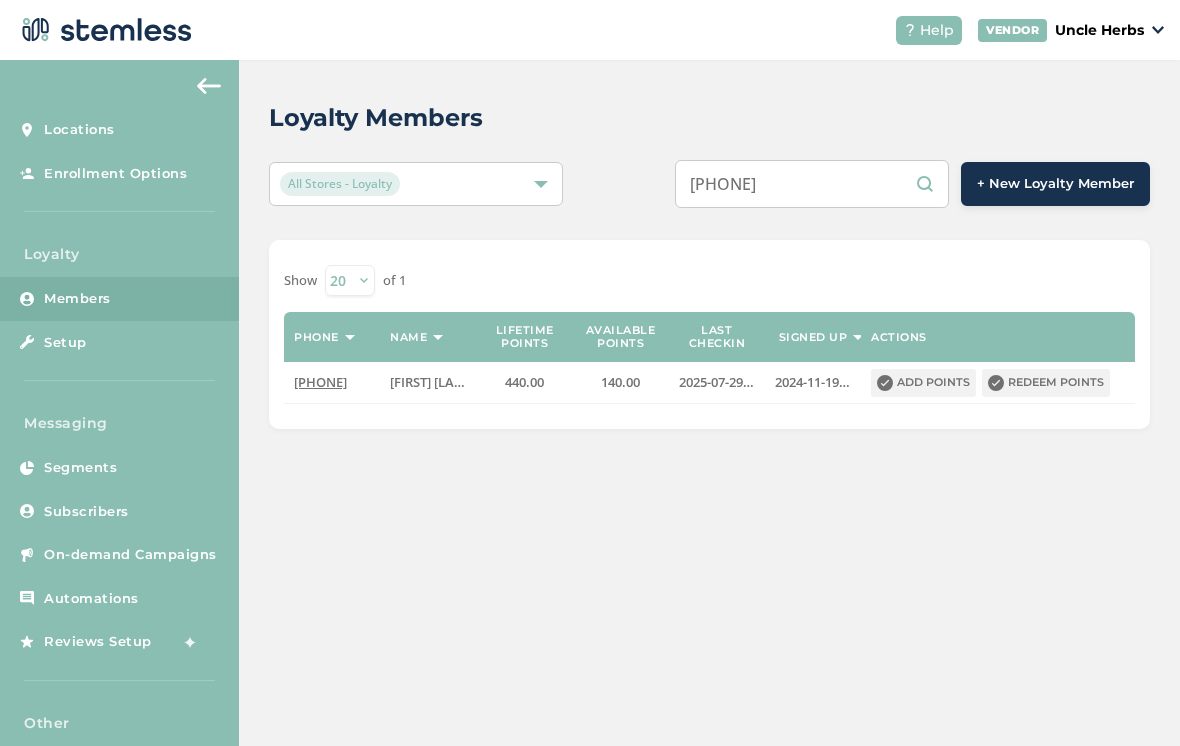click on "Redeem points" at bounding box center (1046, 383) 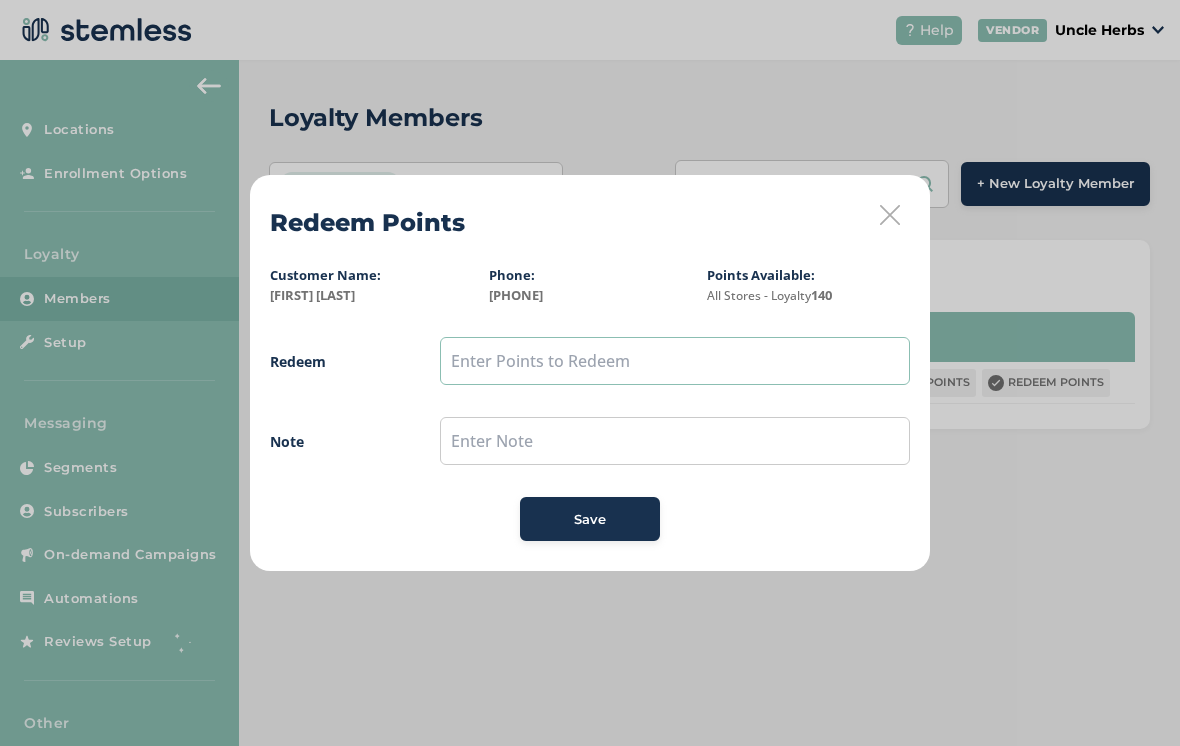 click at bounding box center [675, 361] 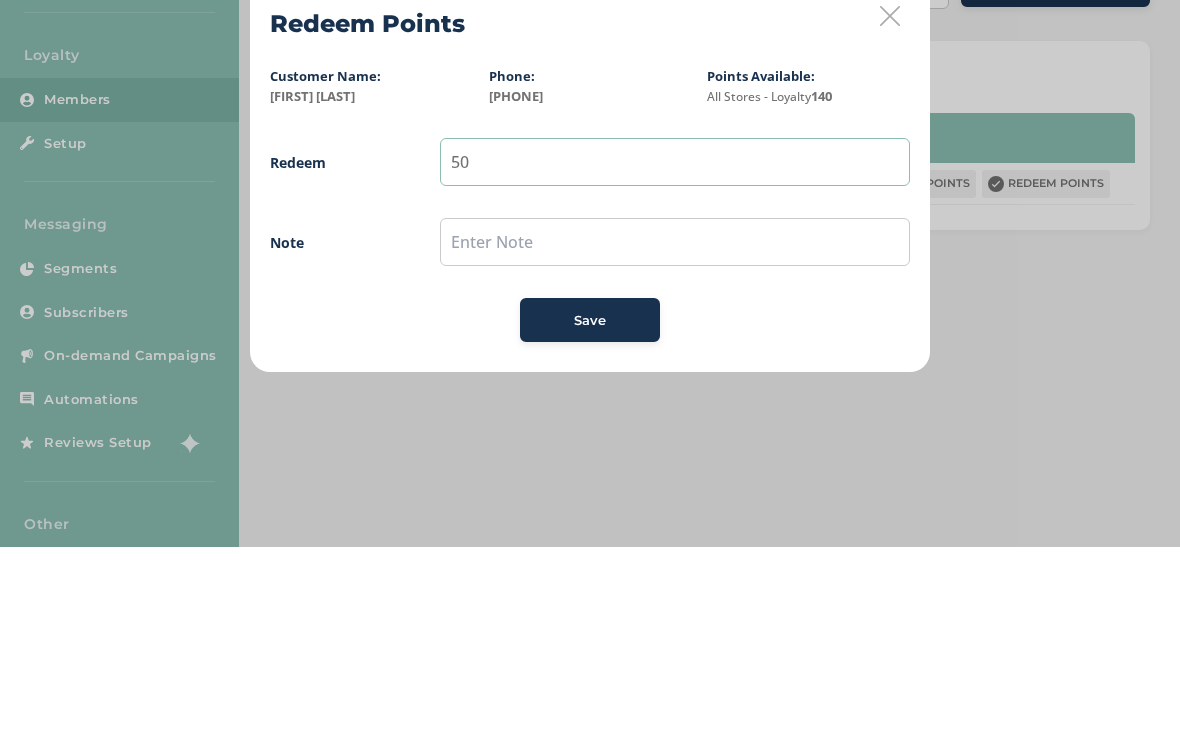 type on "50" 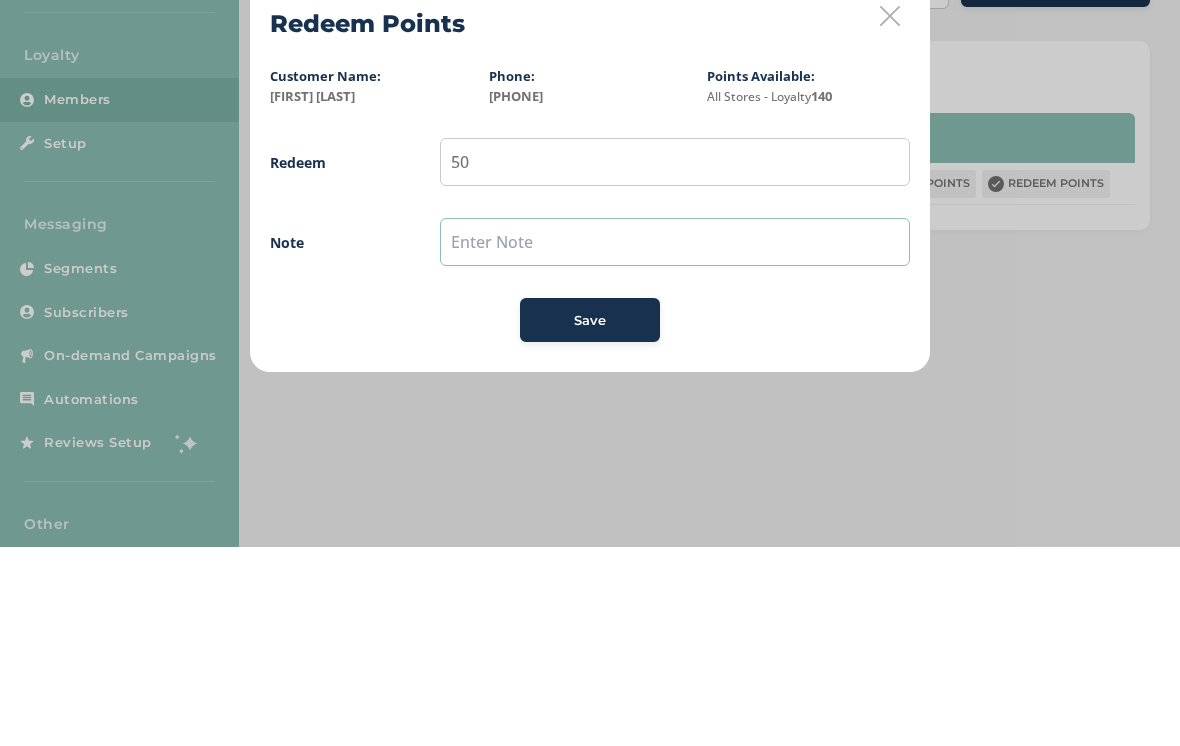 click at bounding box center (675, 441) 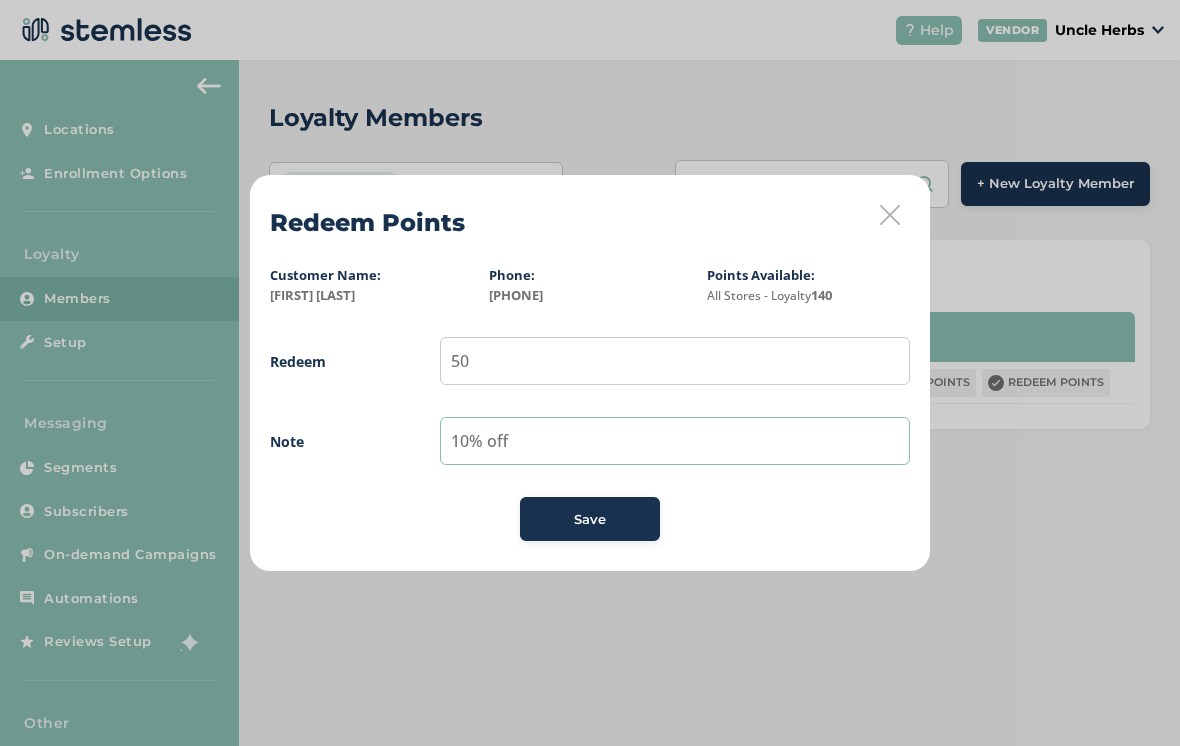 type on "10% off" 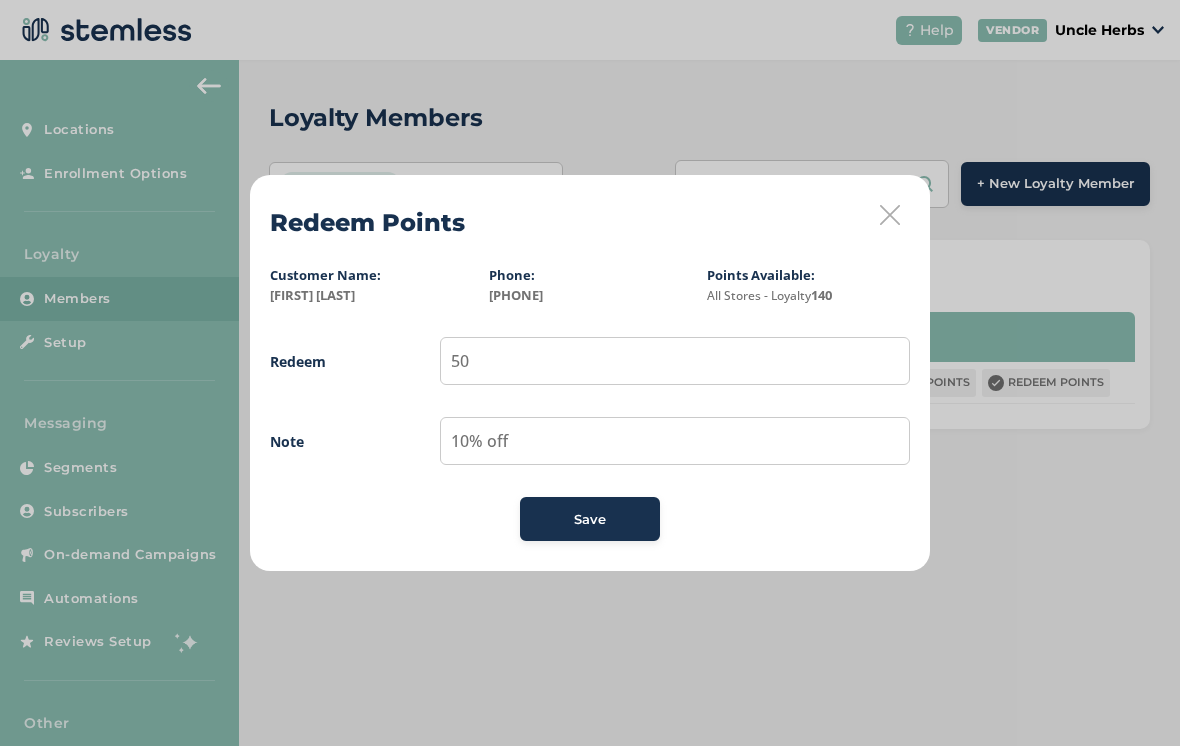 click on "Save" at bounding box center (590, 520) 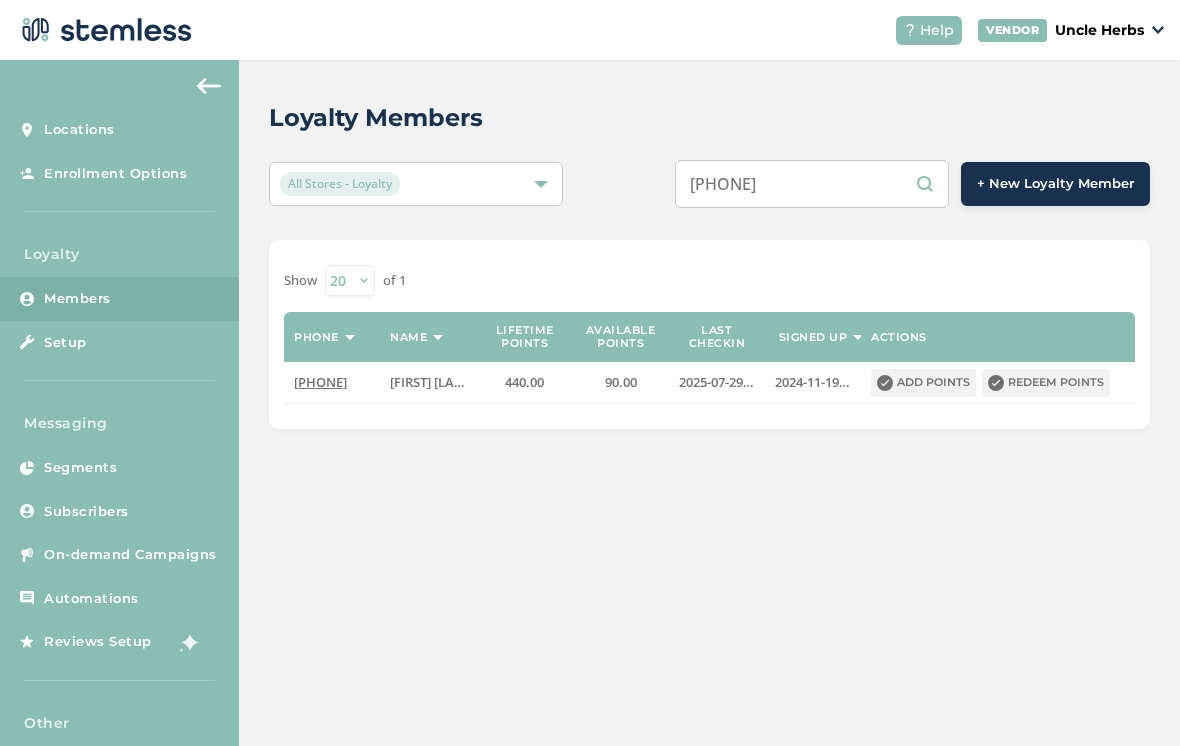 click on "[PHONE]" at bounding box center [812, 184] 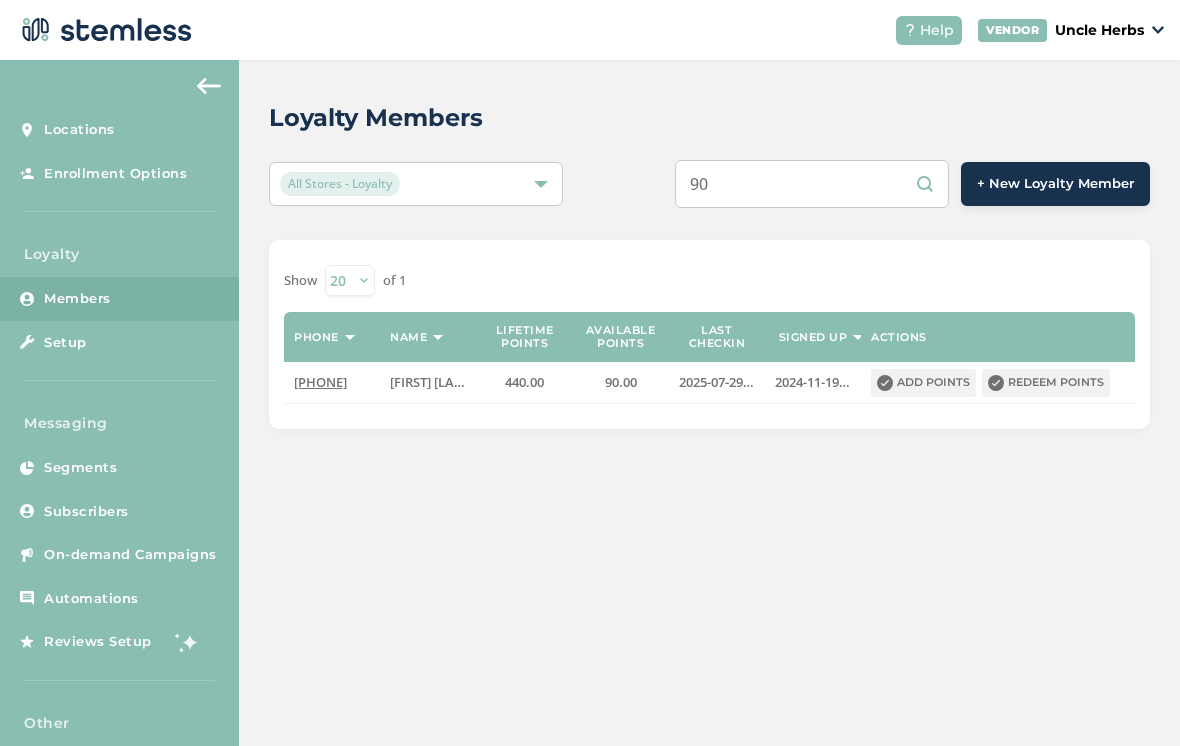type on "9" 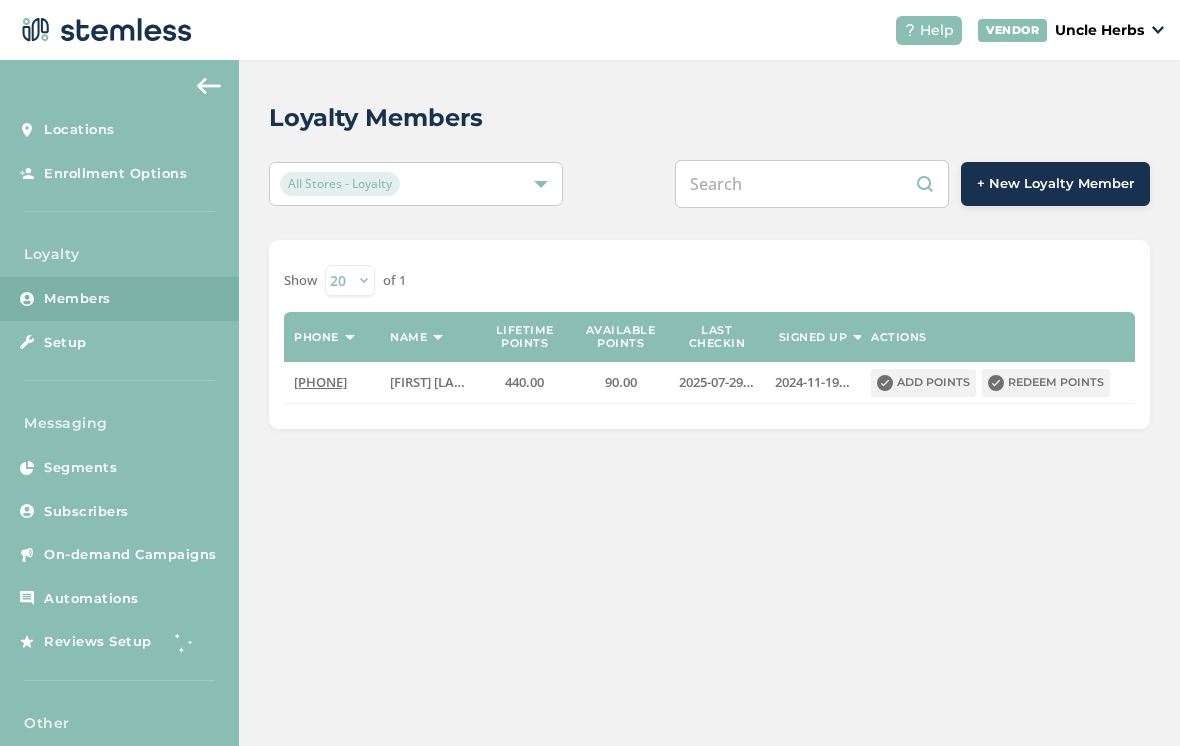click at bounding box center (812, 184) 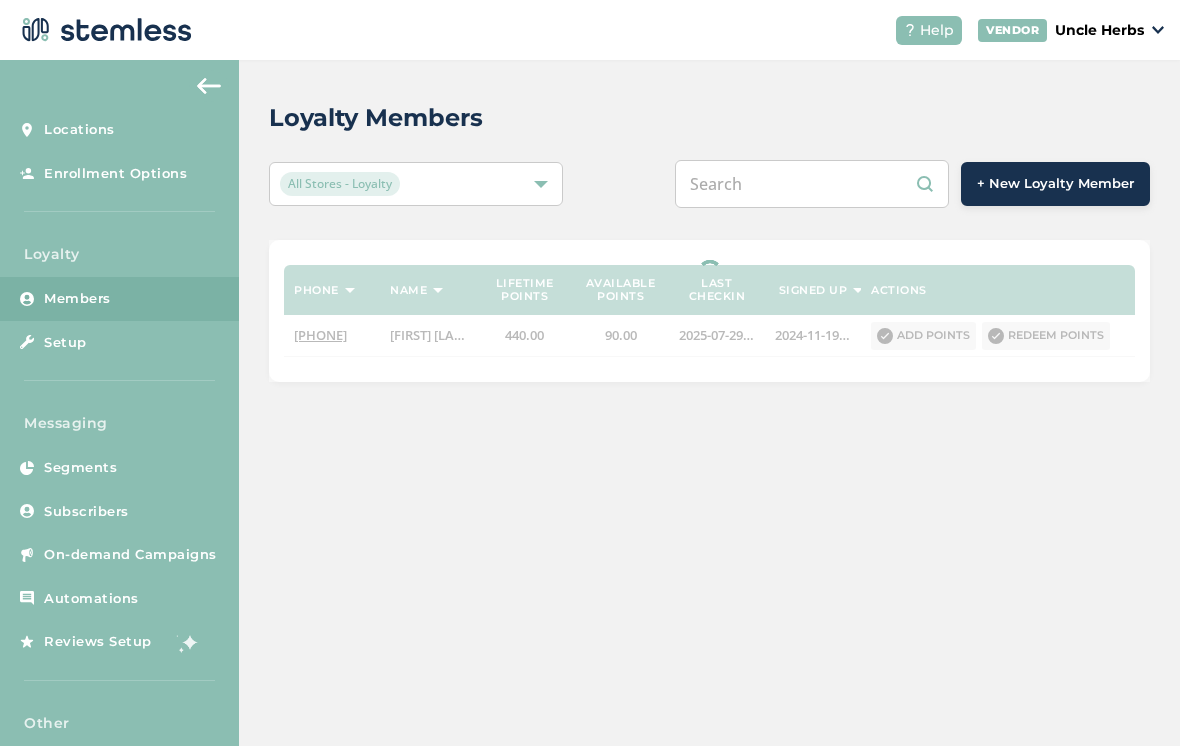 click at bounding box center (812, 184) 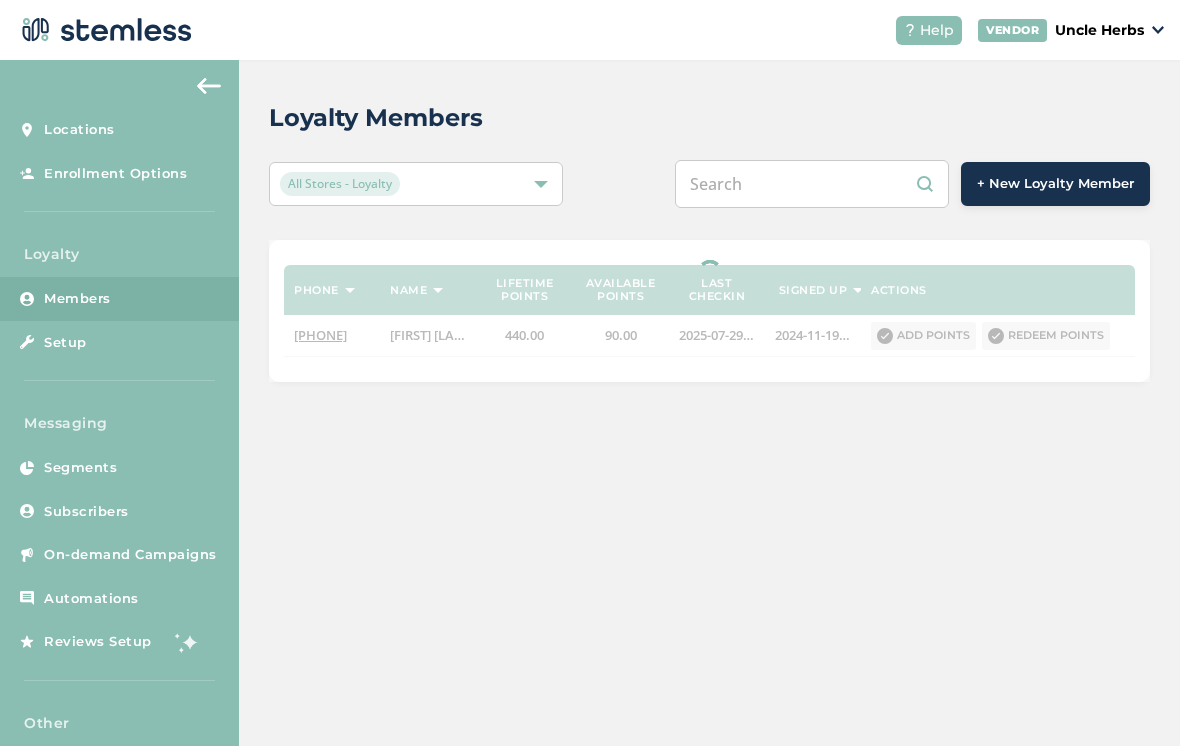 paste on "[PHONE]" 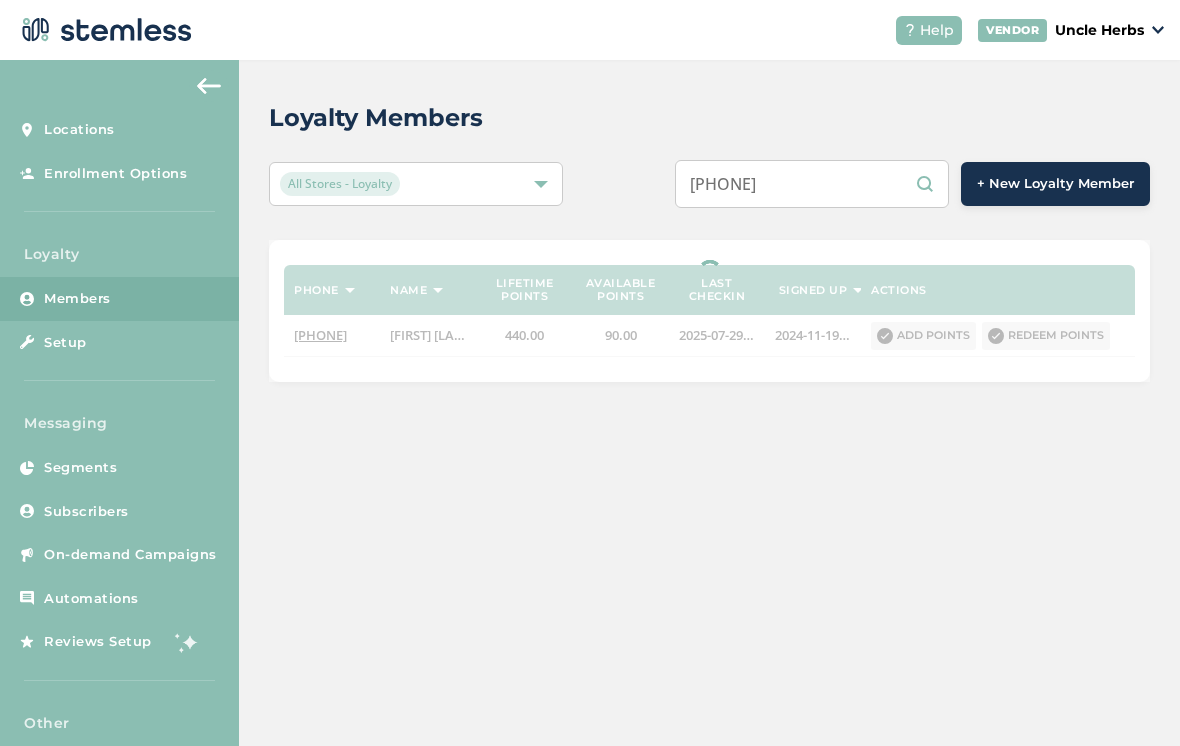 type on "[PHONE]" 